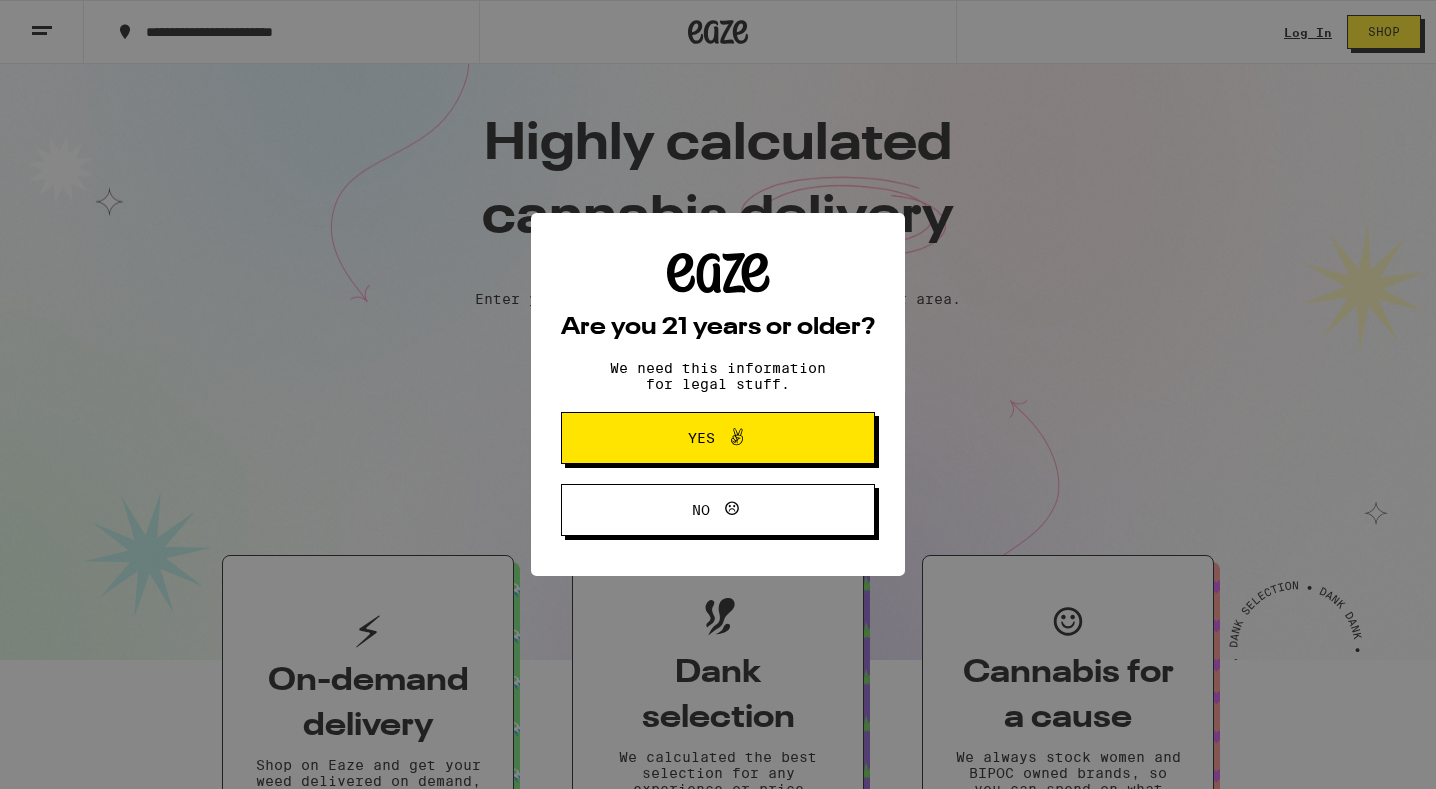 scroll, scrollTop: 0, scrollLeft: 0, axis: both 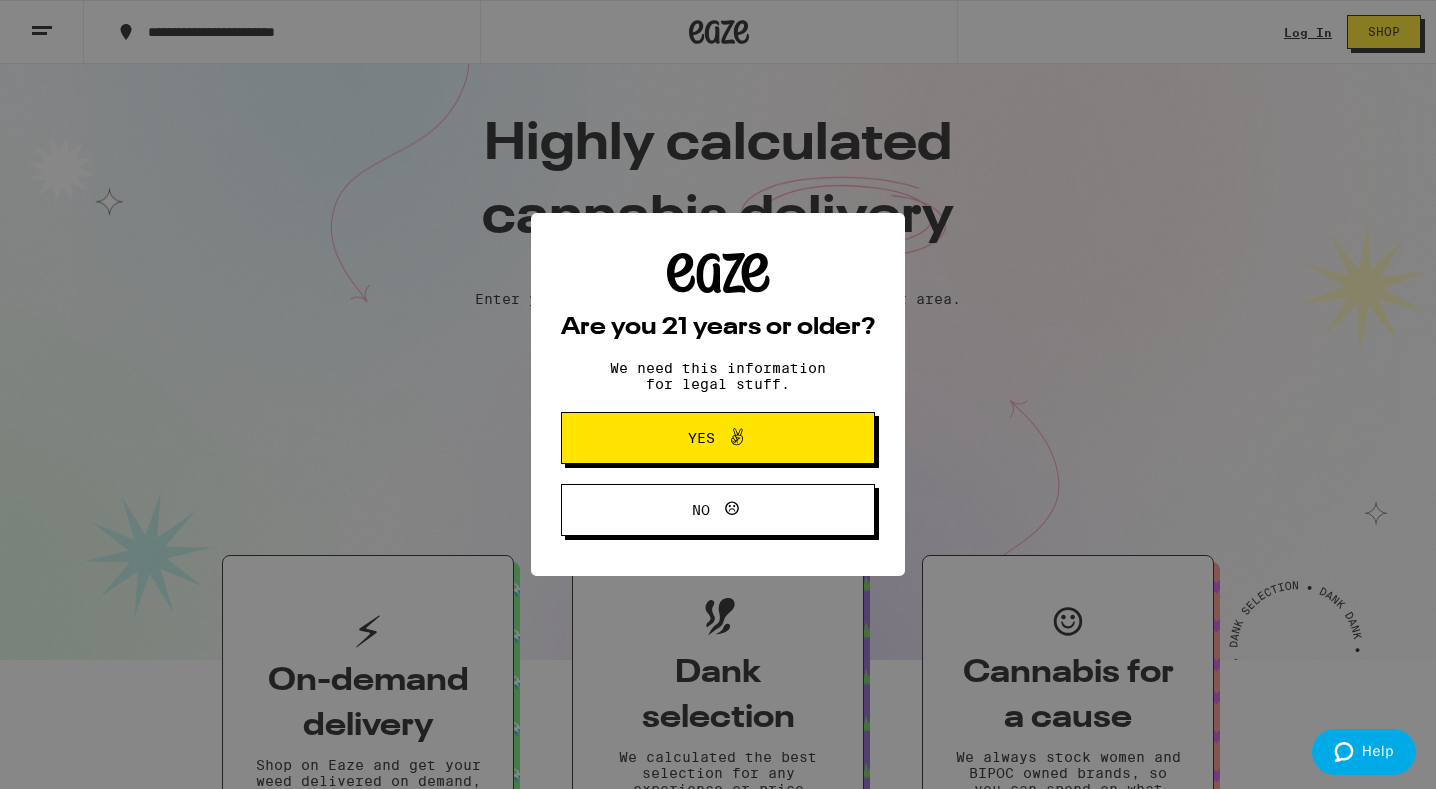 click on "Are you 21 years or older? We need this information for legal stuff. Yes No" at bounding box center (718, 394) 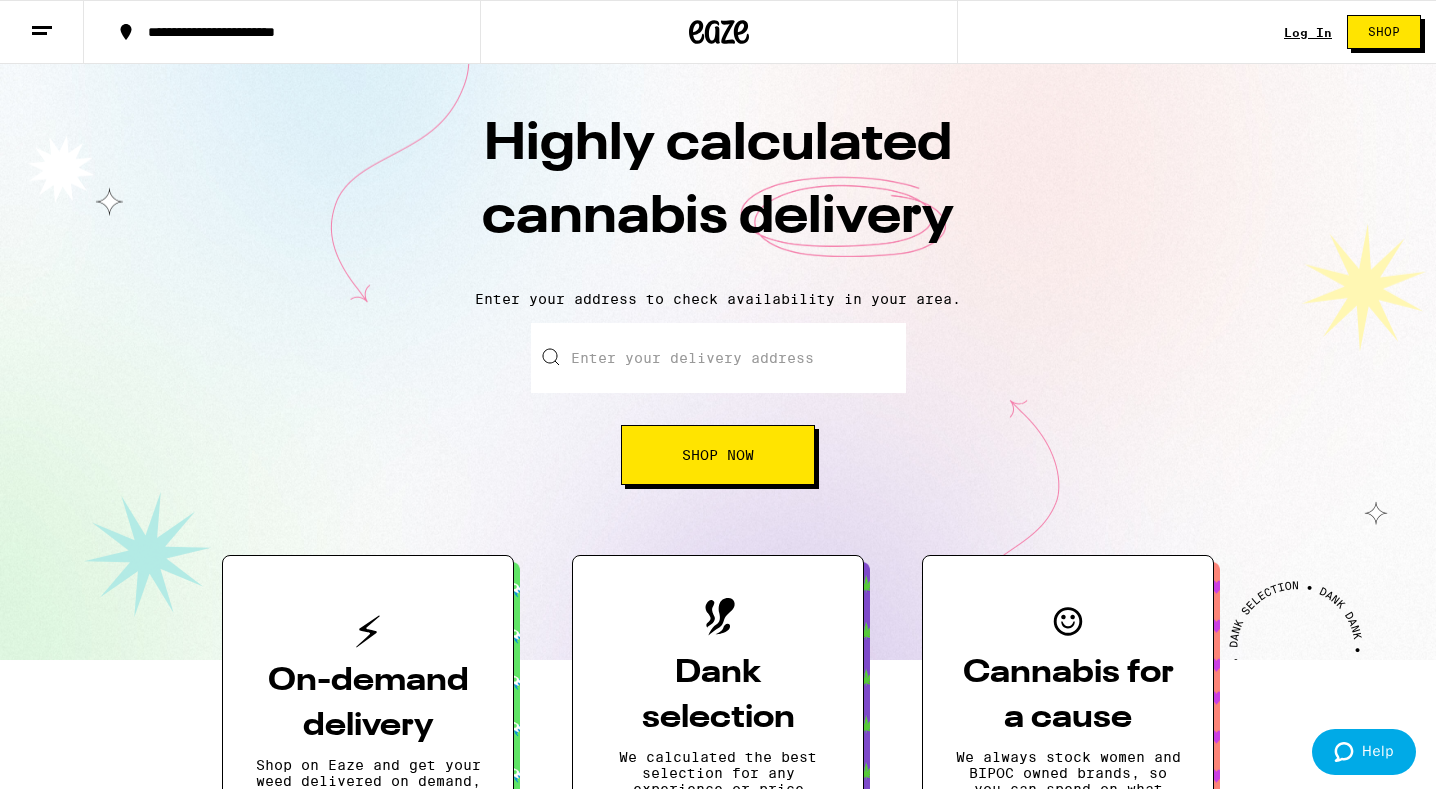 click on "Log In" at bounding box center (1308, 32) 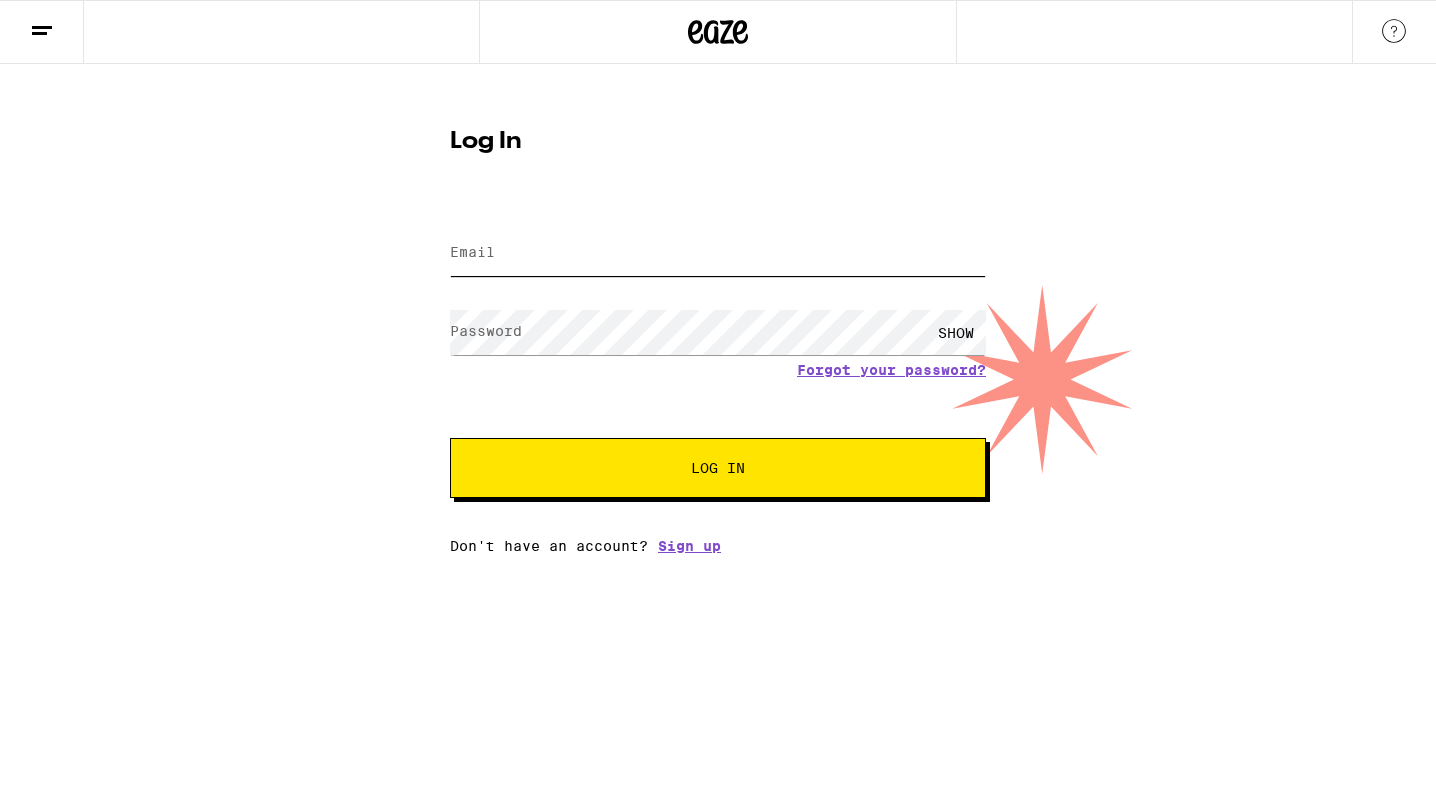 type on "[EMAIL]" 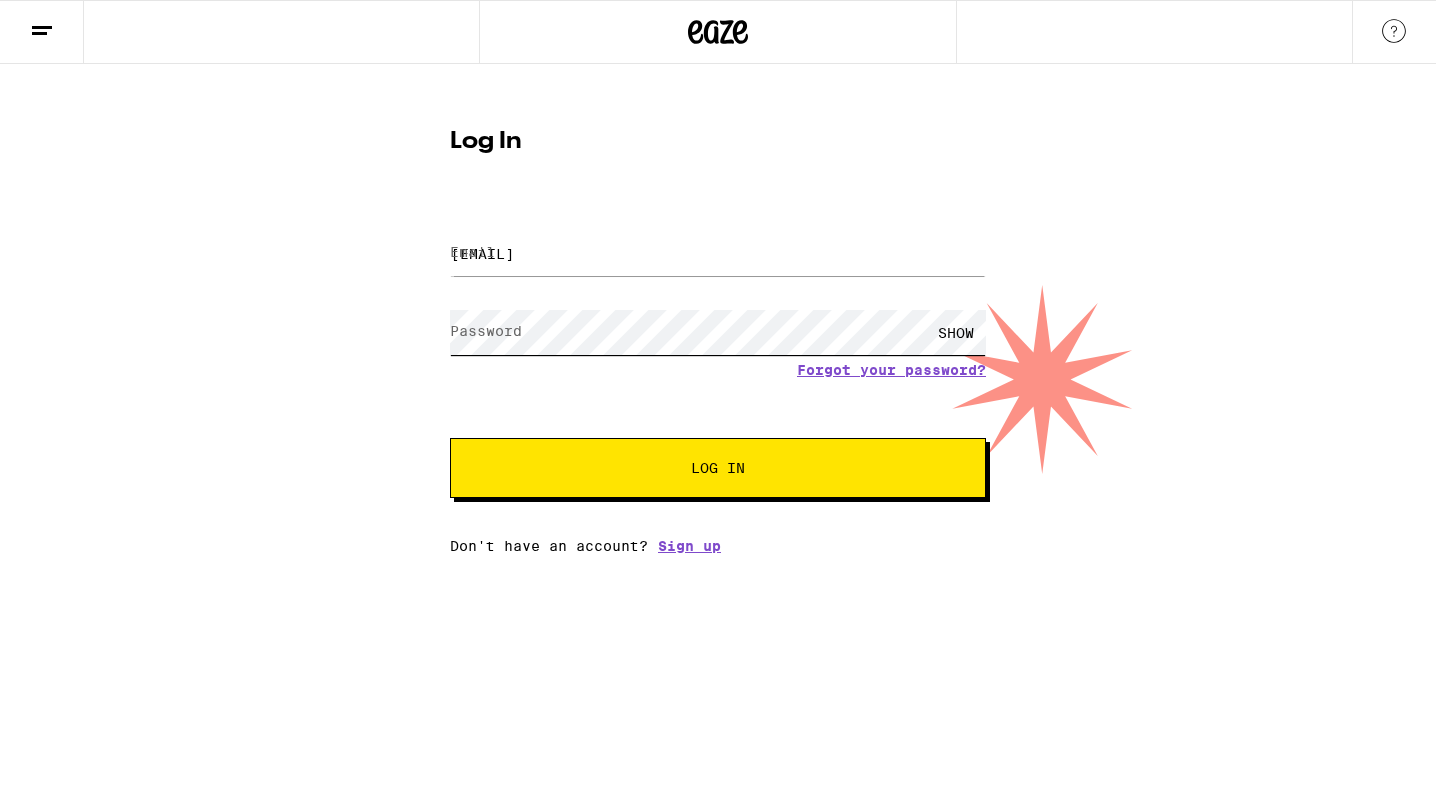 click on "Log In" at bounding box center (718, 468) 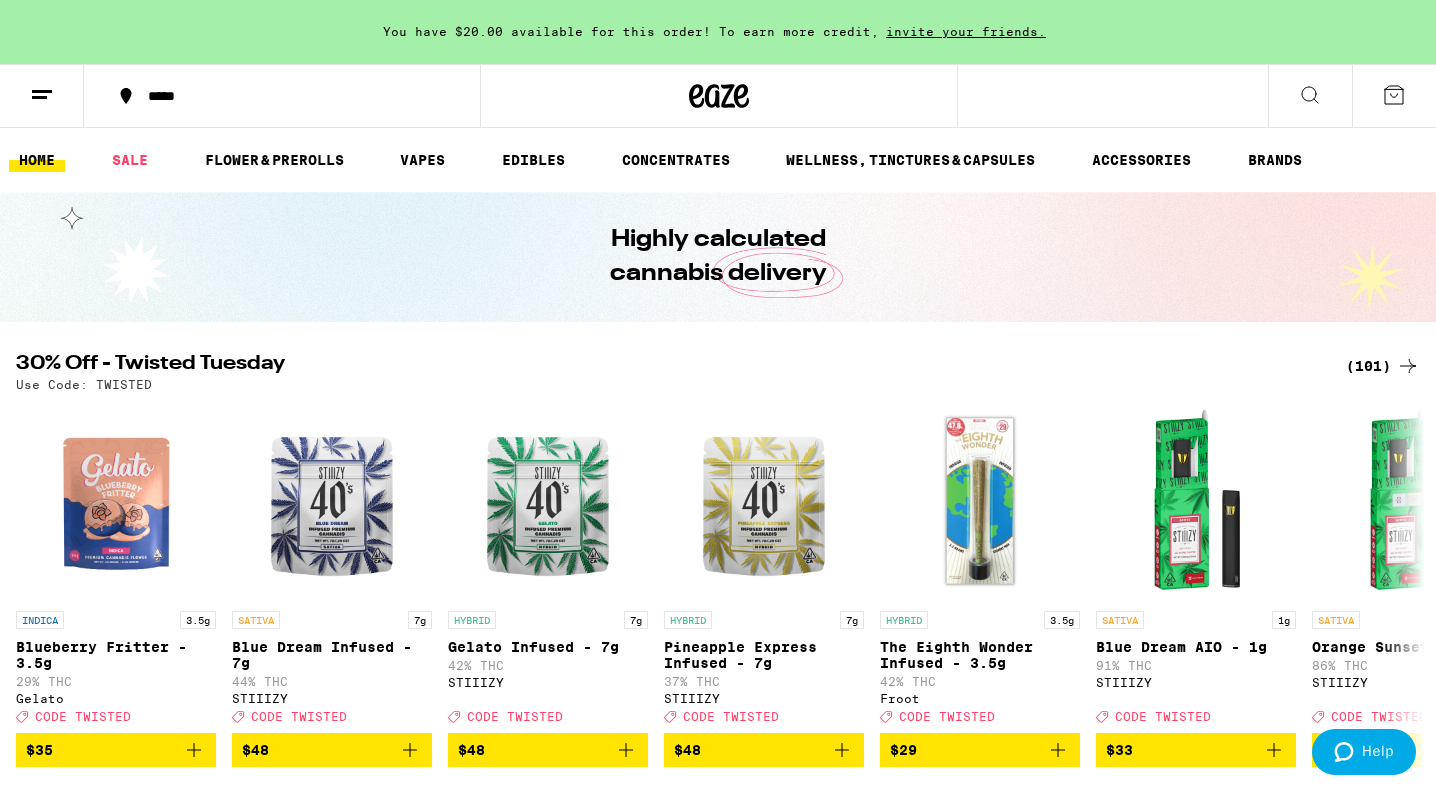scroll, scrollTop: 0, scrollLeft: 0, axis: both 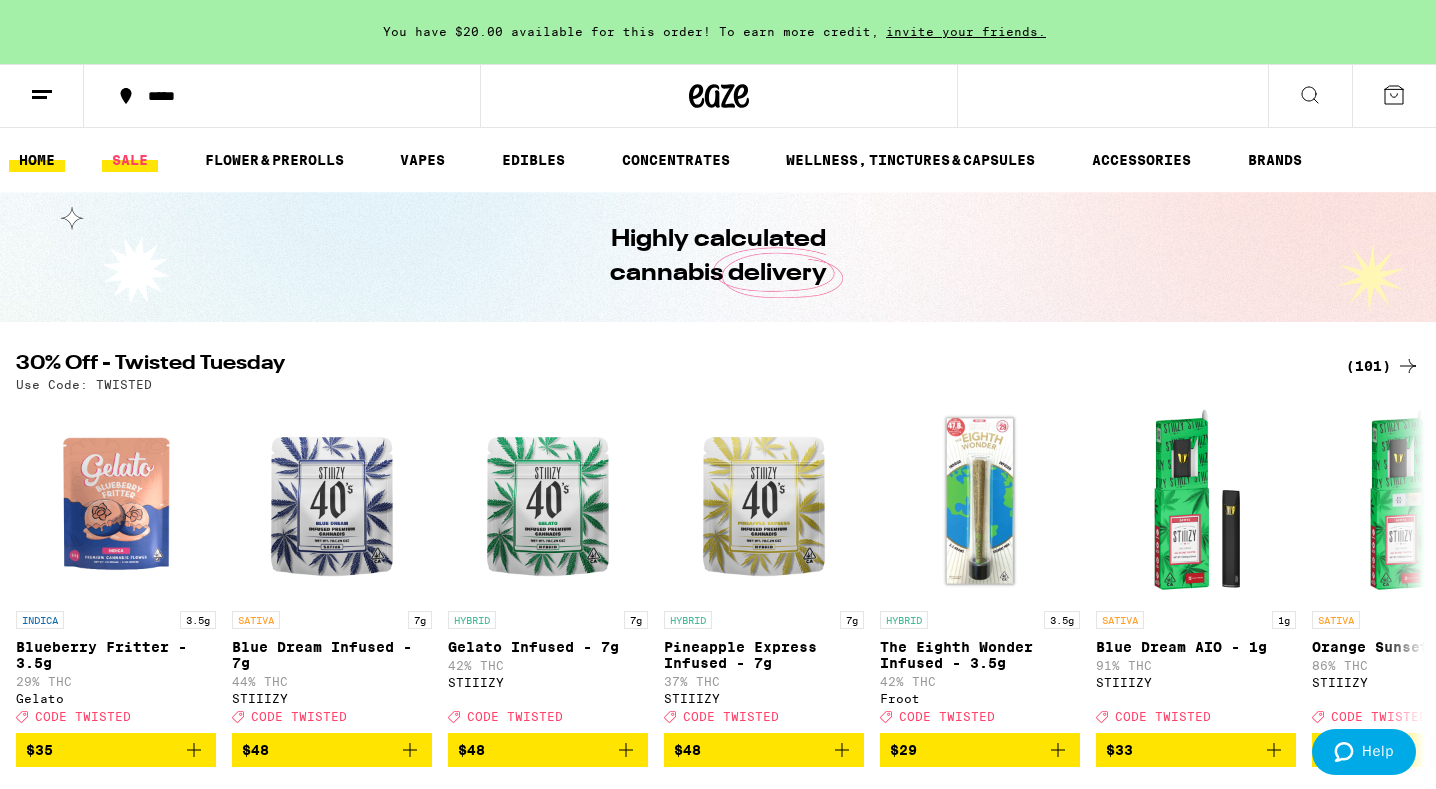 click on "SALE" at bounding box center [130, 160] 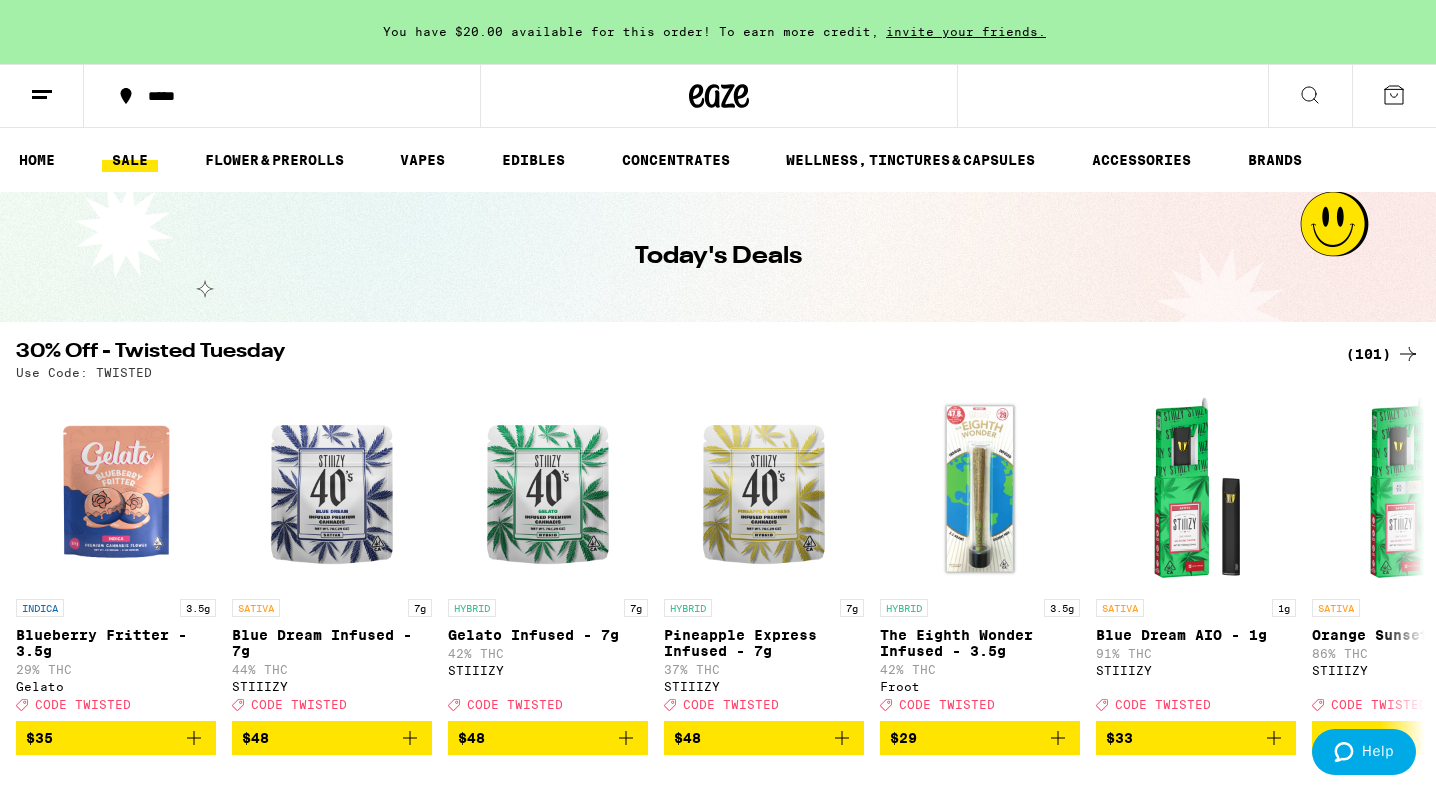 click on "(101)" at bounding box center [1383, 354] 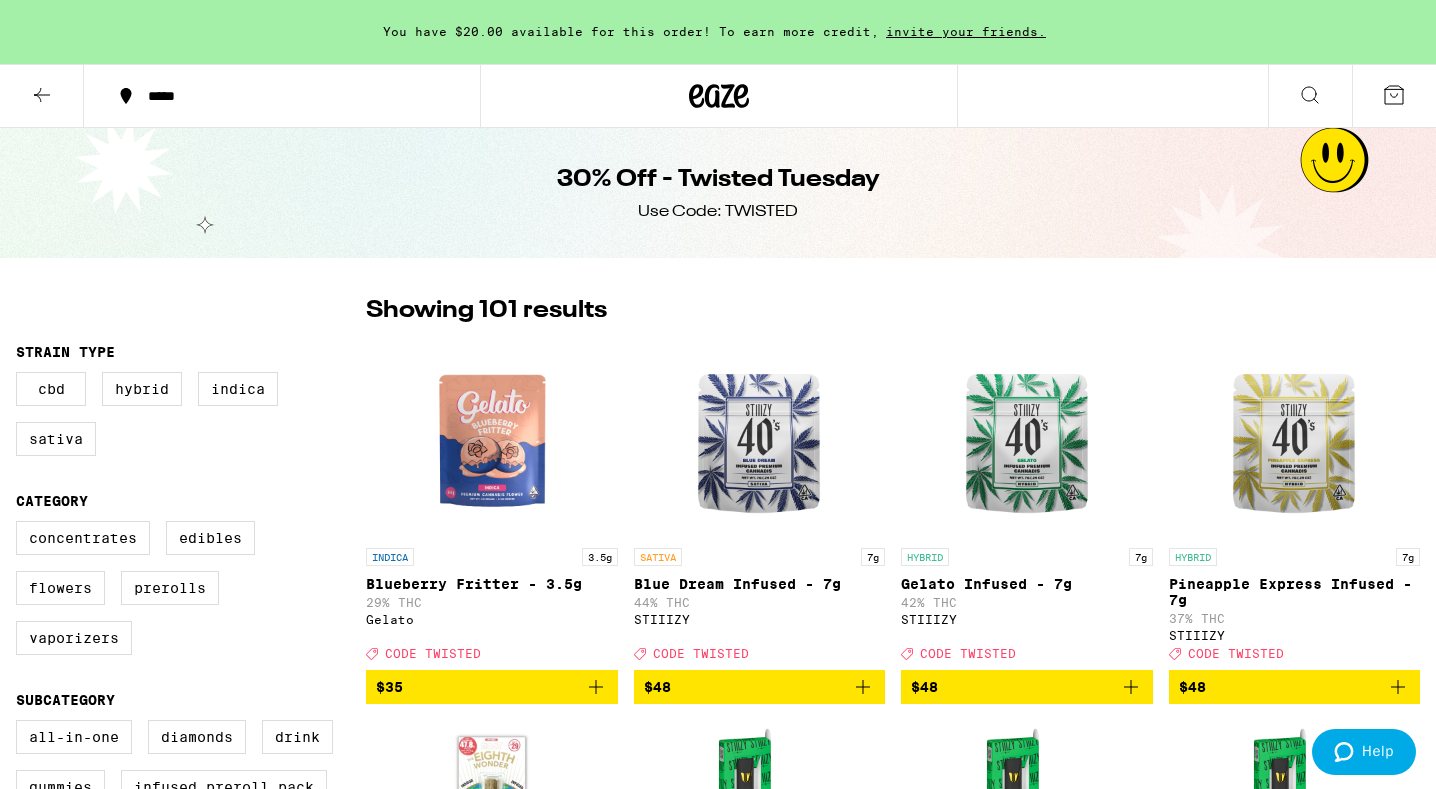 scroll, scrollTop: 0, scrollLeft: 0, axis: both 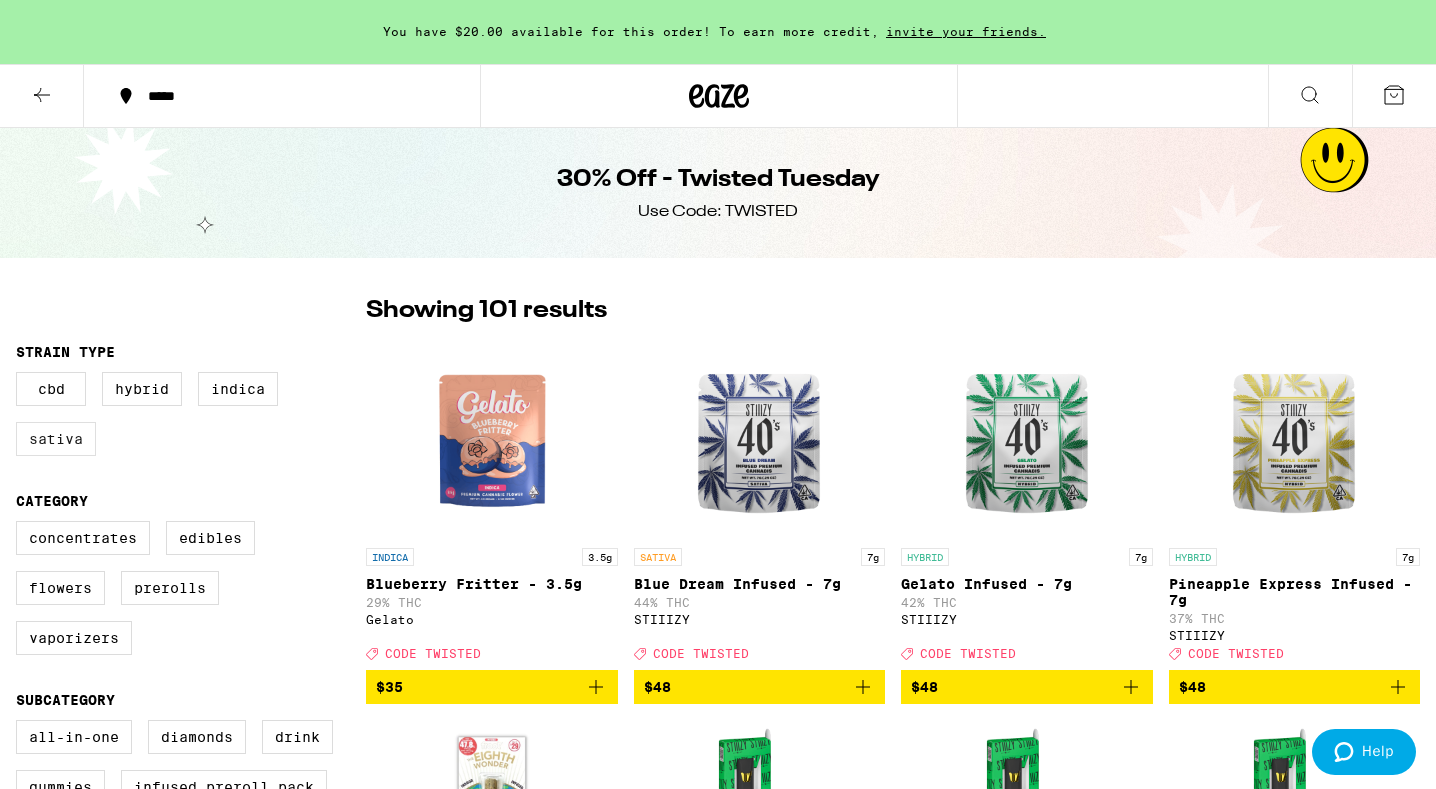click on "Sativa" at bounding box center (56, 439) 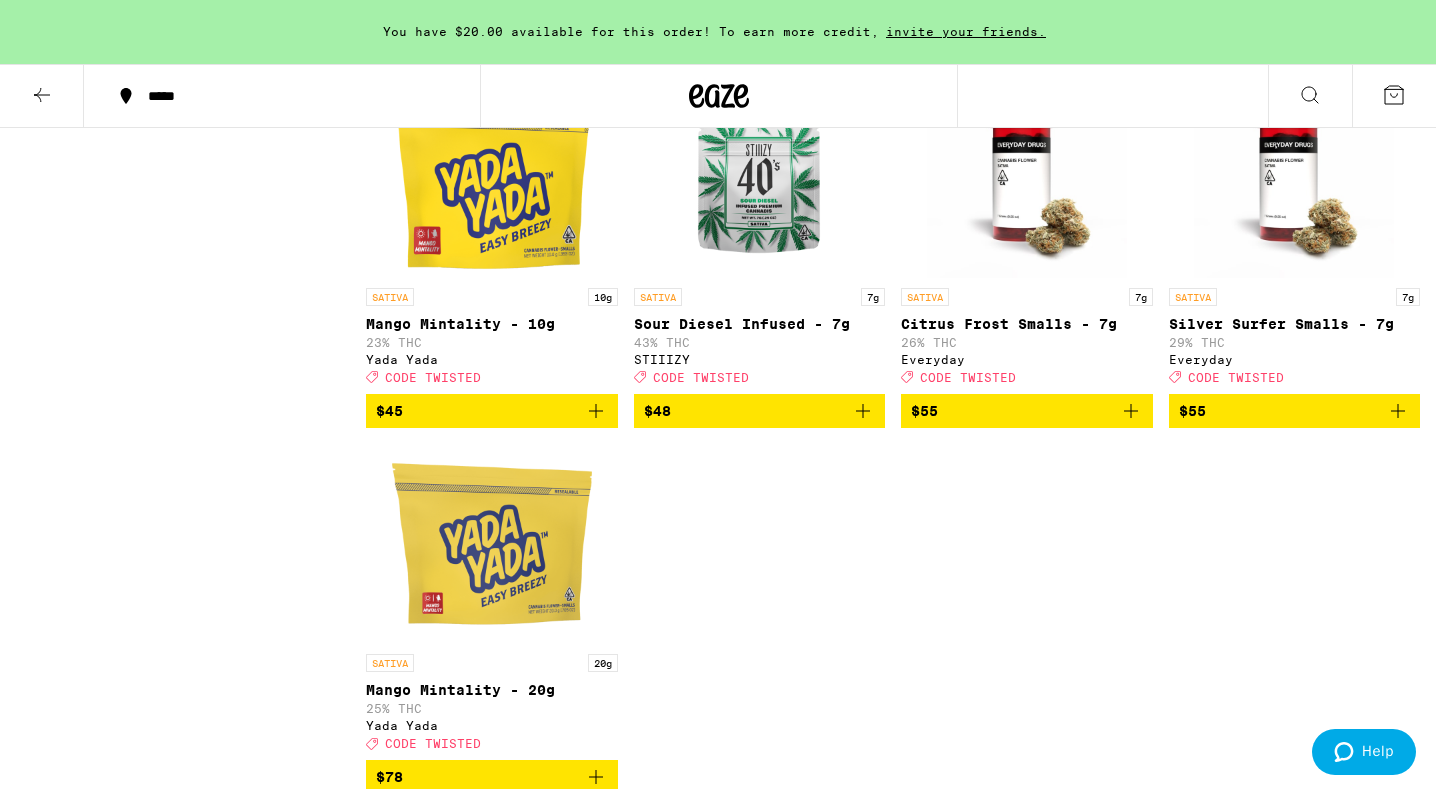 scroll, scrollTop: 2583, scrollLeft: 0, axis: vertical 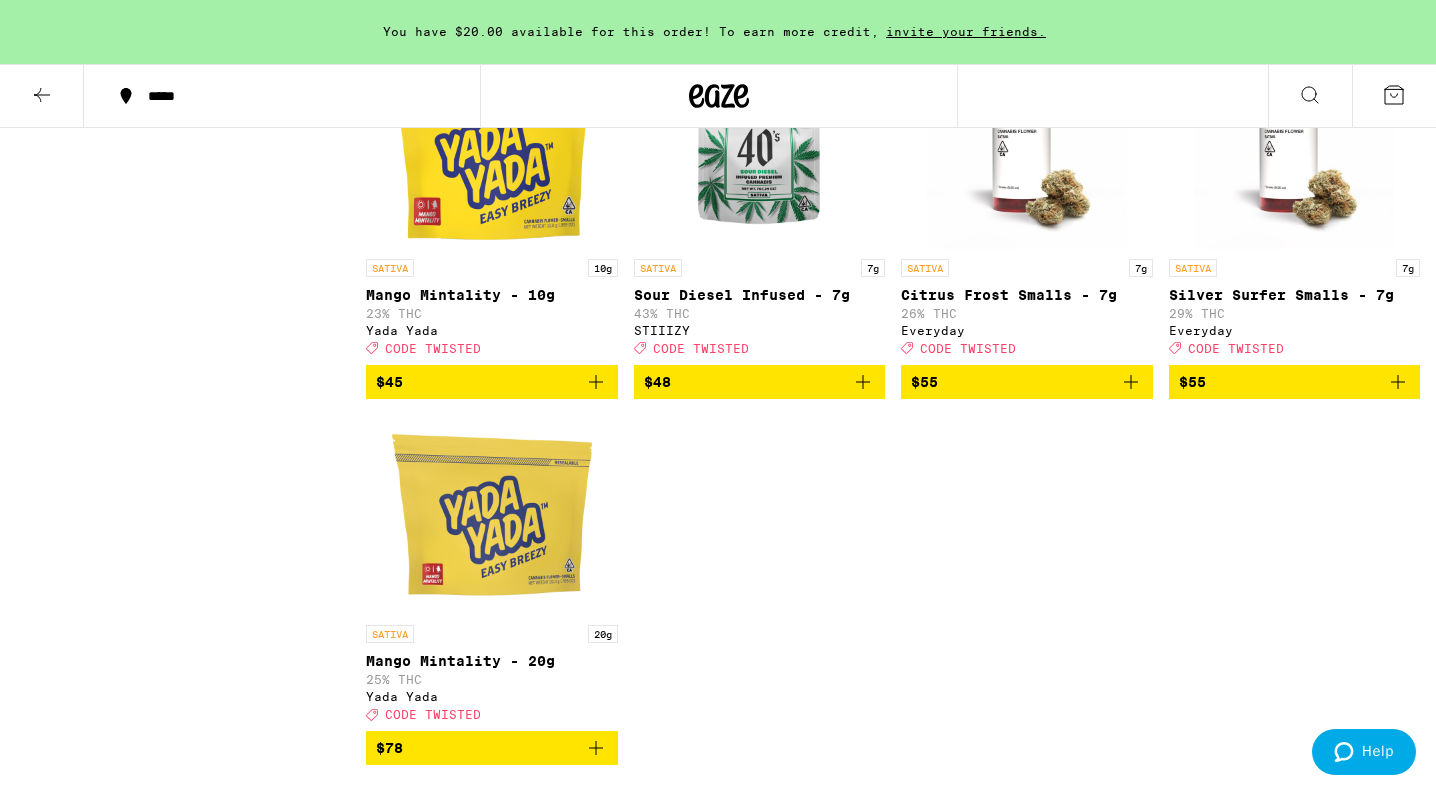 click on "$45" at bounding box center [492, 382] 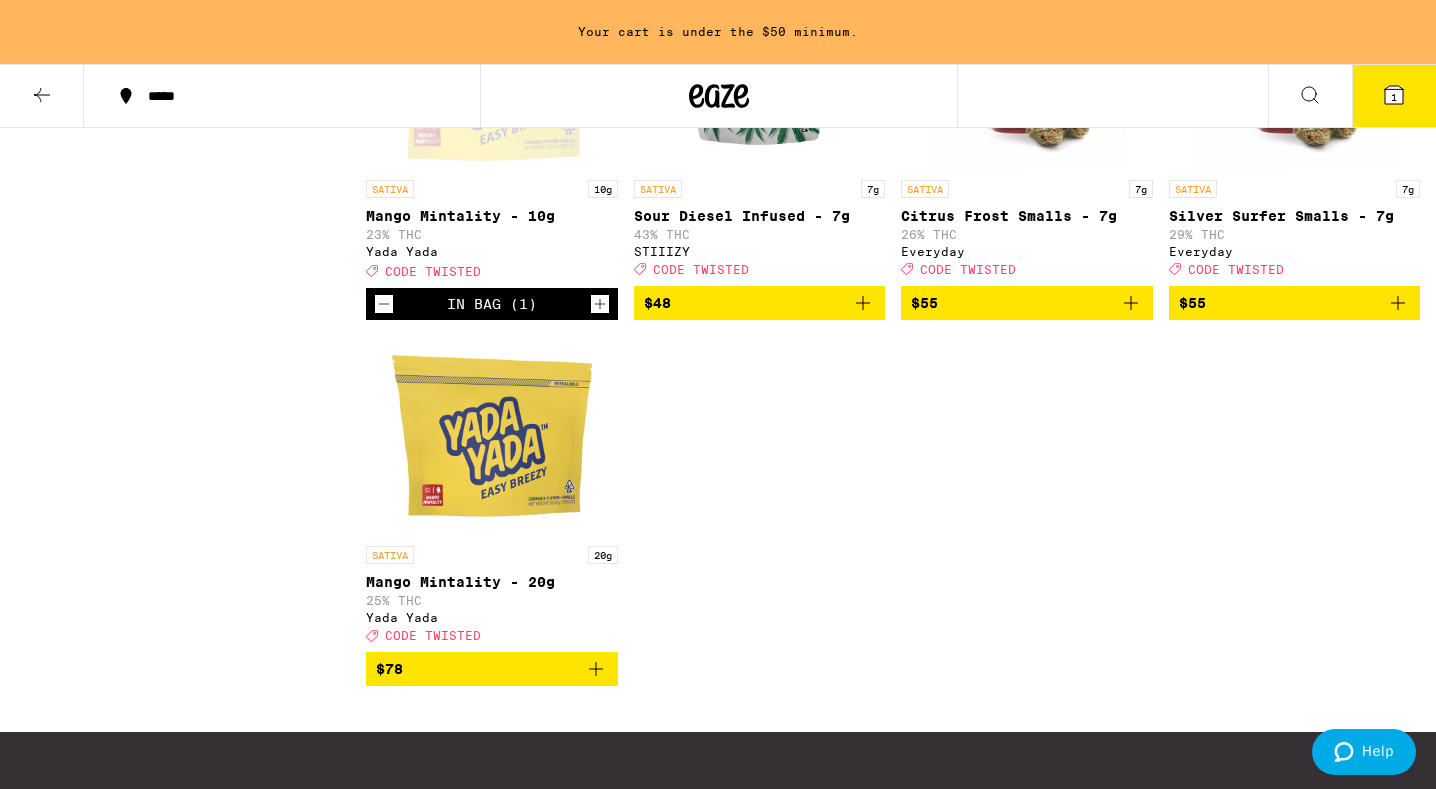 scroll, scrollTop: 2662, scrollLeft: 0, axis: vertical 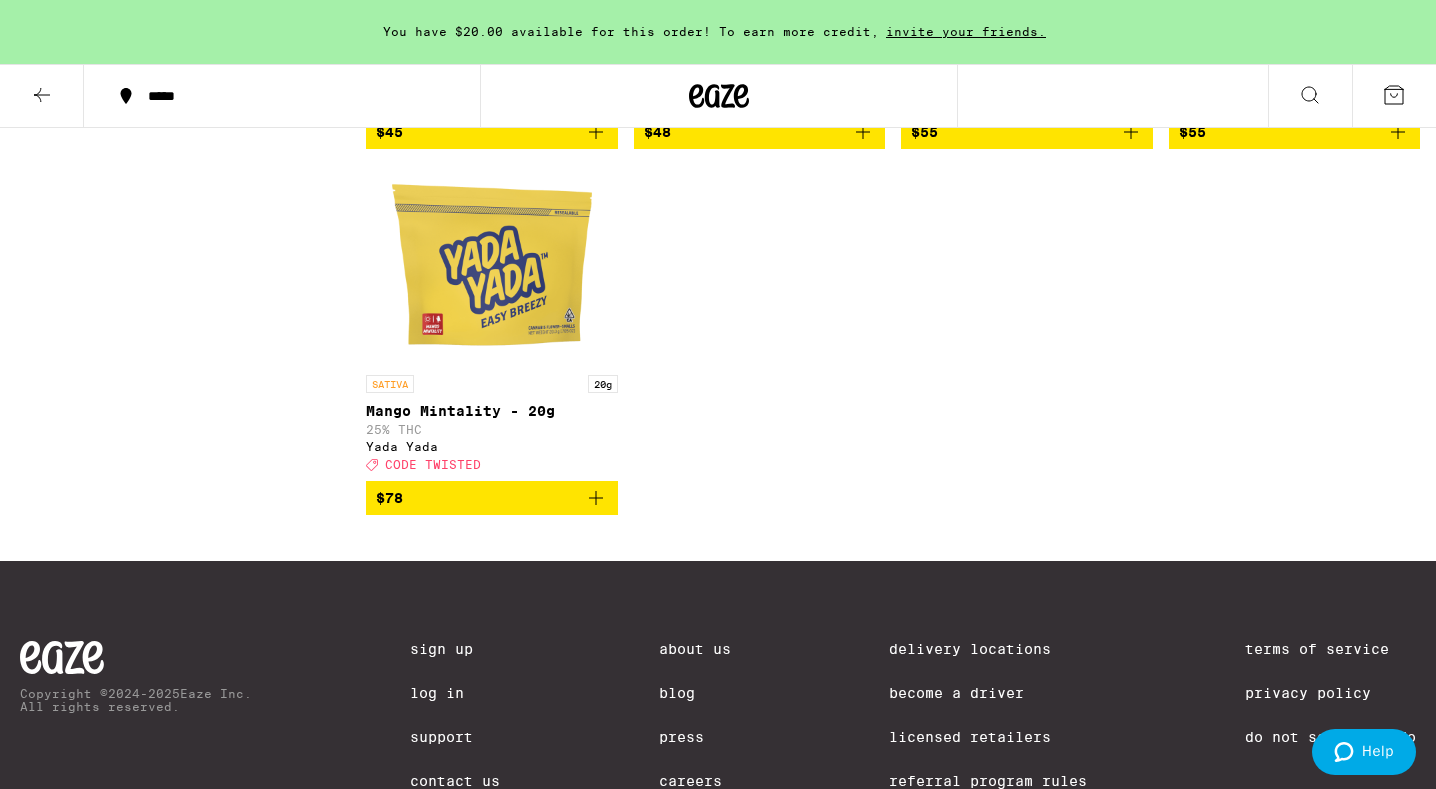 click on "$78" at bounding box center [492, 498] 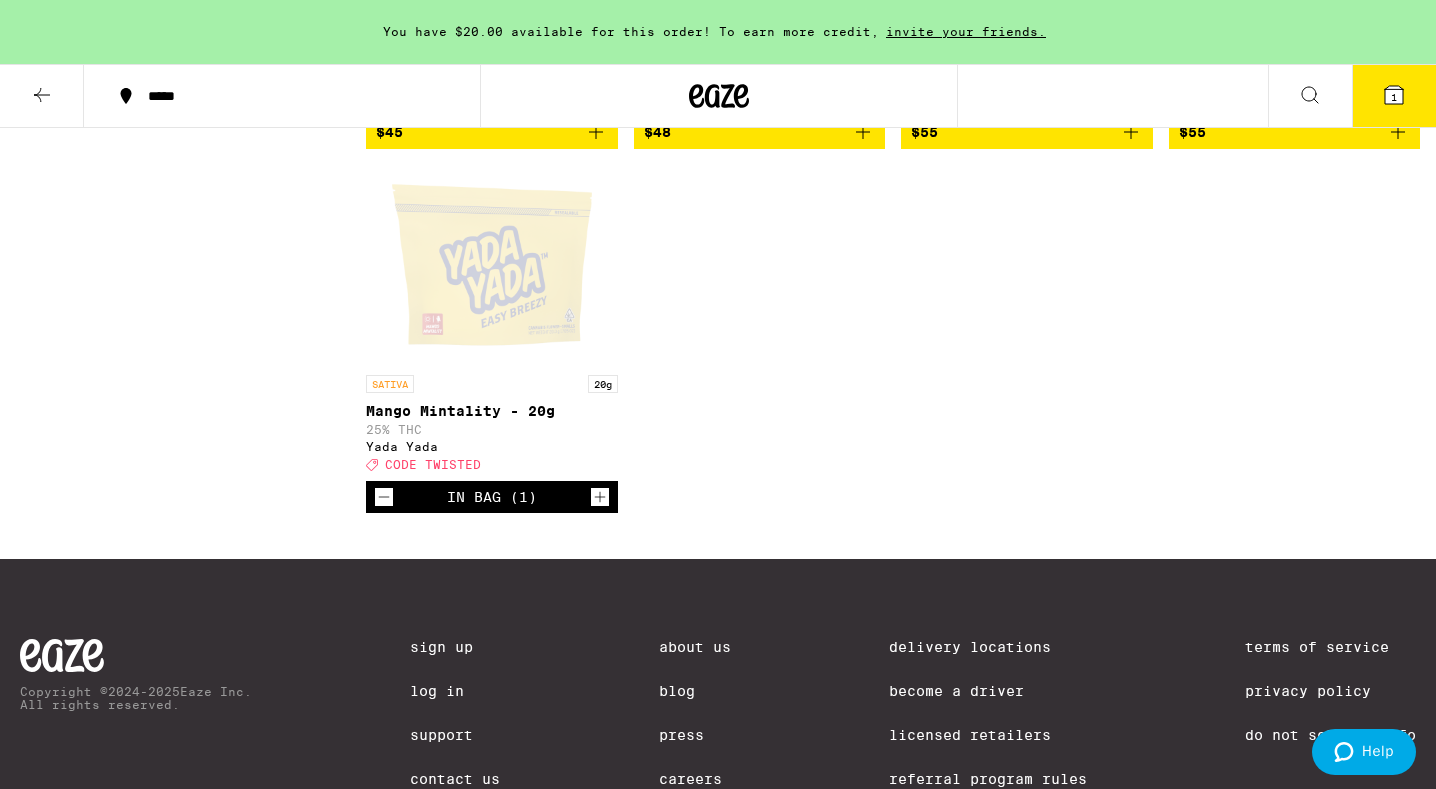 click on "1" at bounding box center (1394, 96) 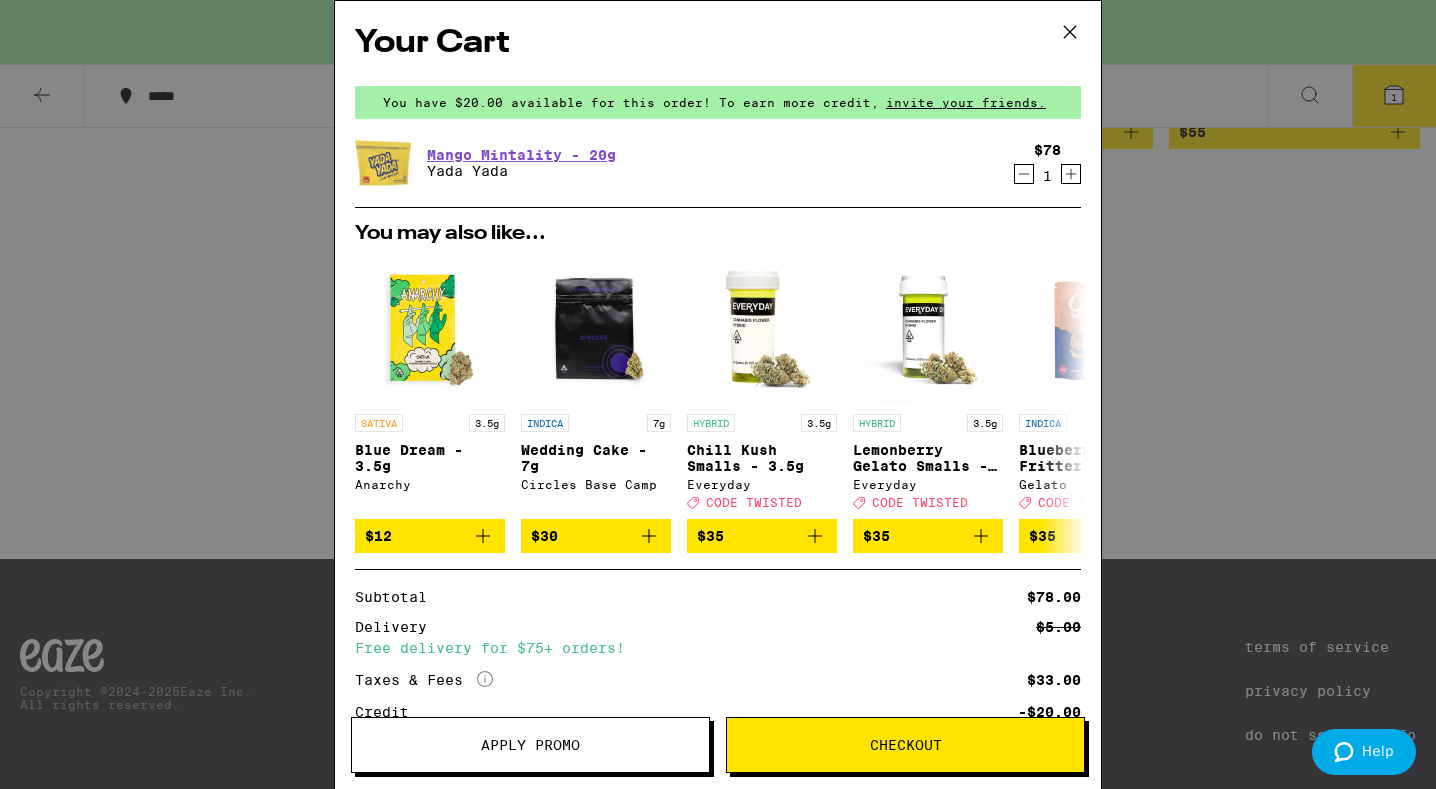 click on "Apply Promo" at bounding box center [530, 745] 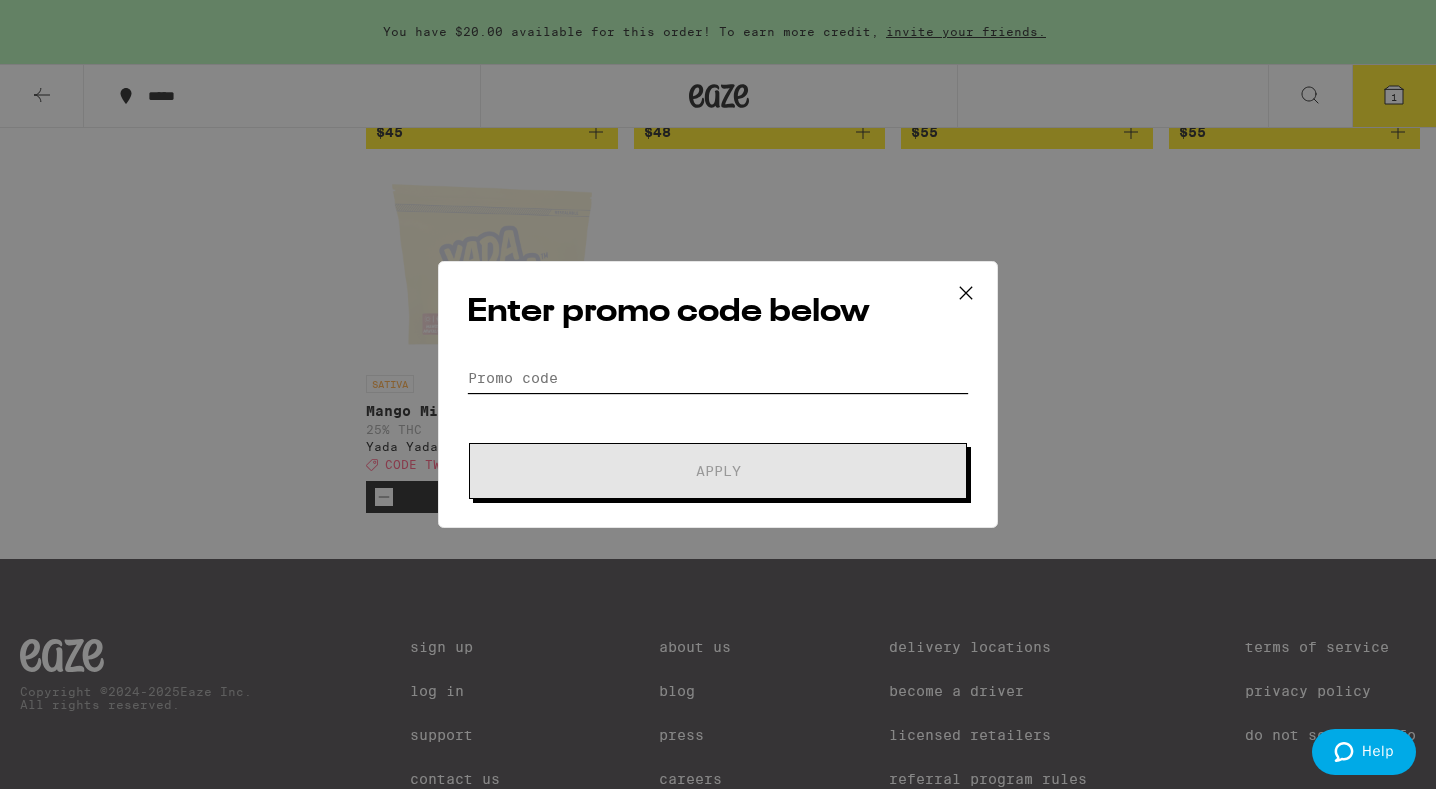 click on "Promo Code" at bounding box center (718, 378) 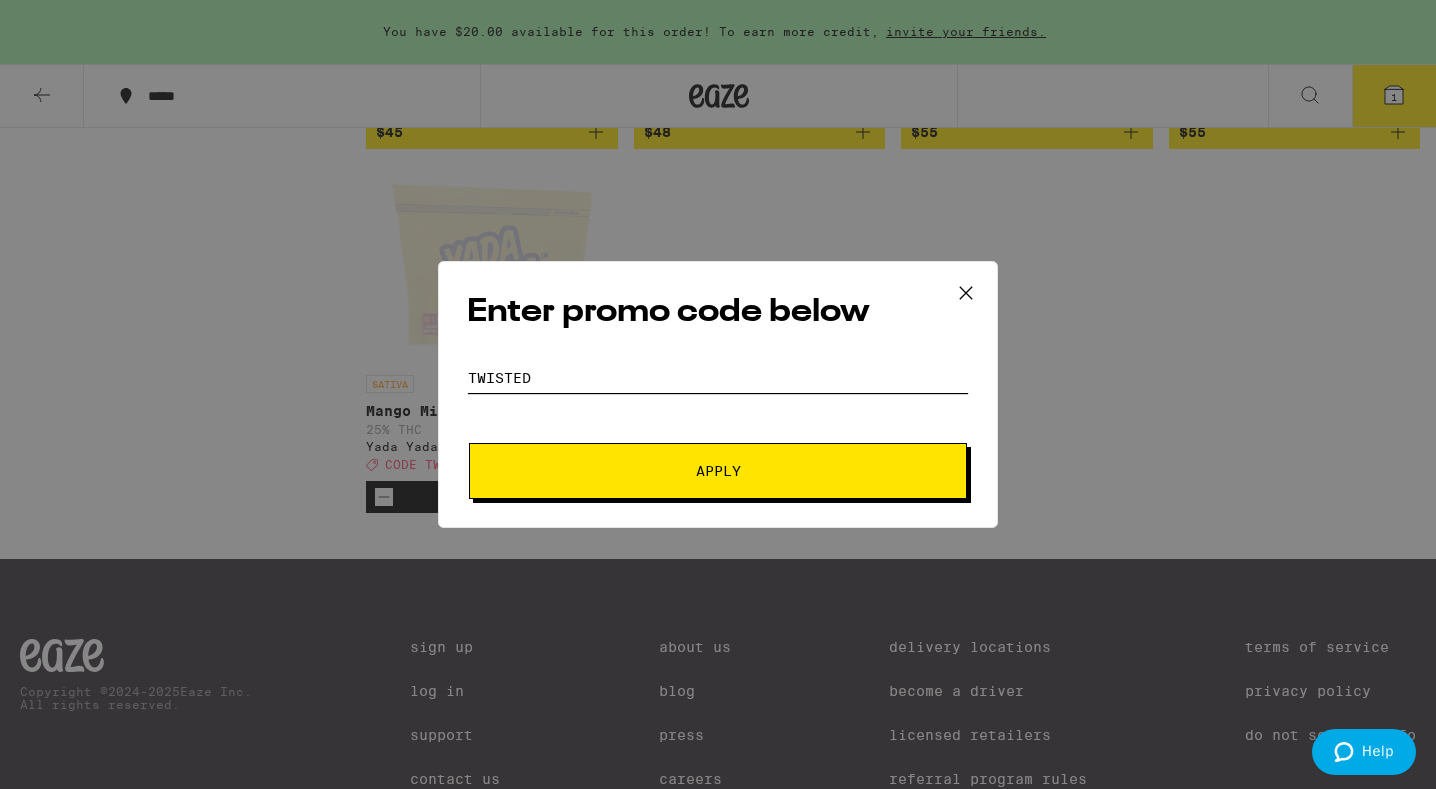 type on "TWISTED" 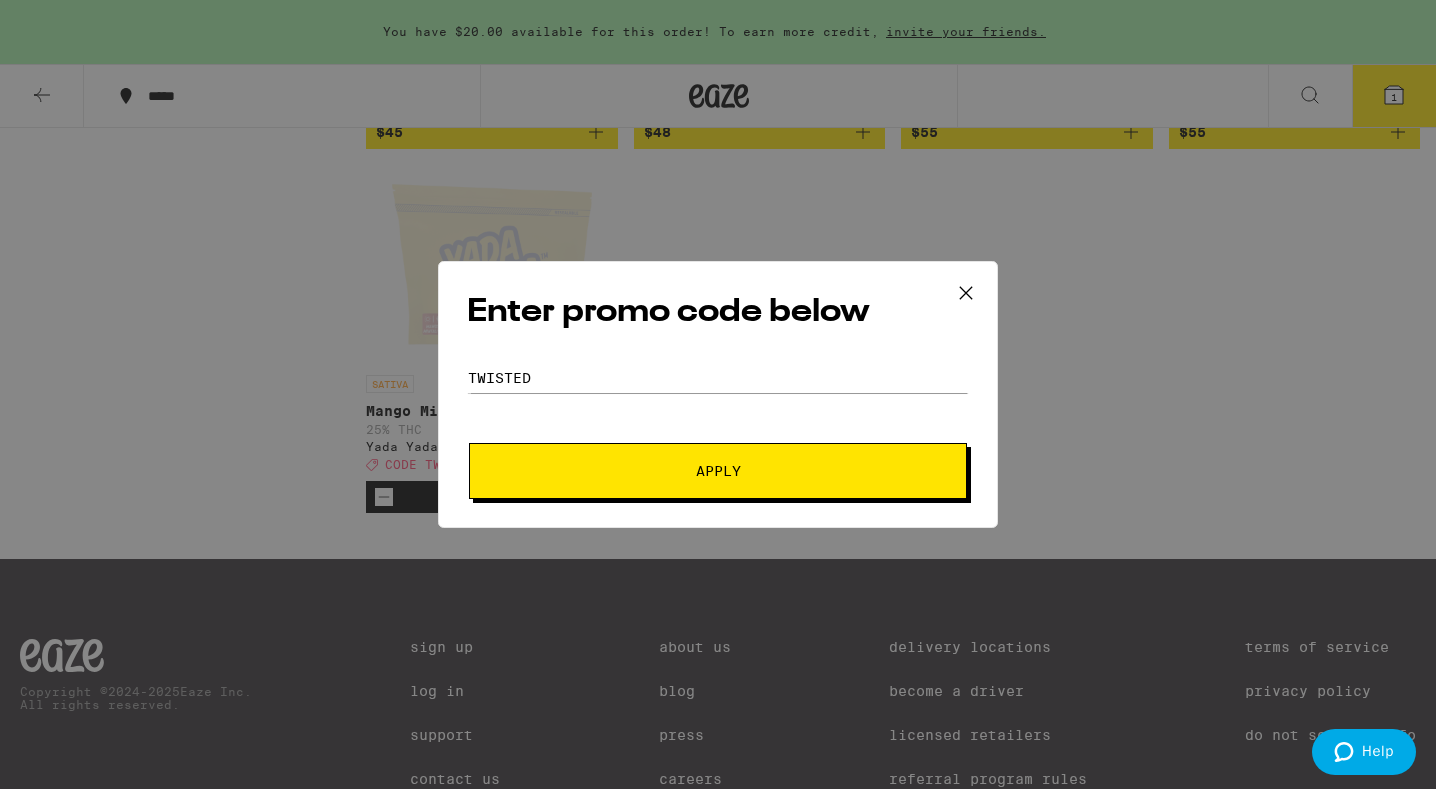 click on "Apply" at bounding box center [718, 471] 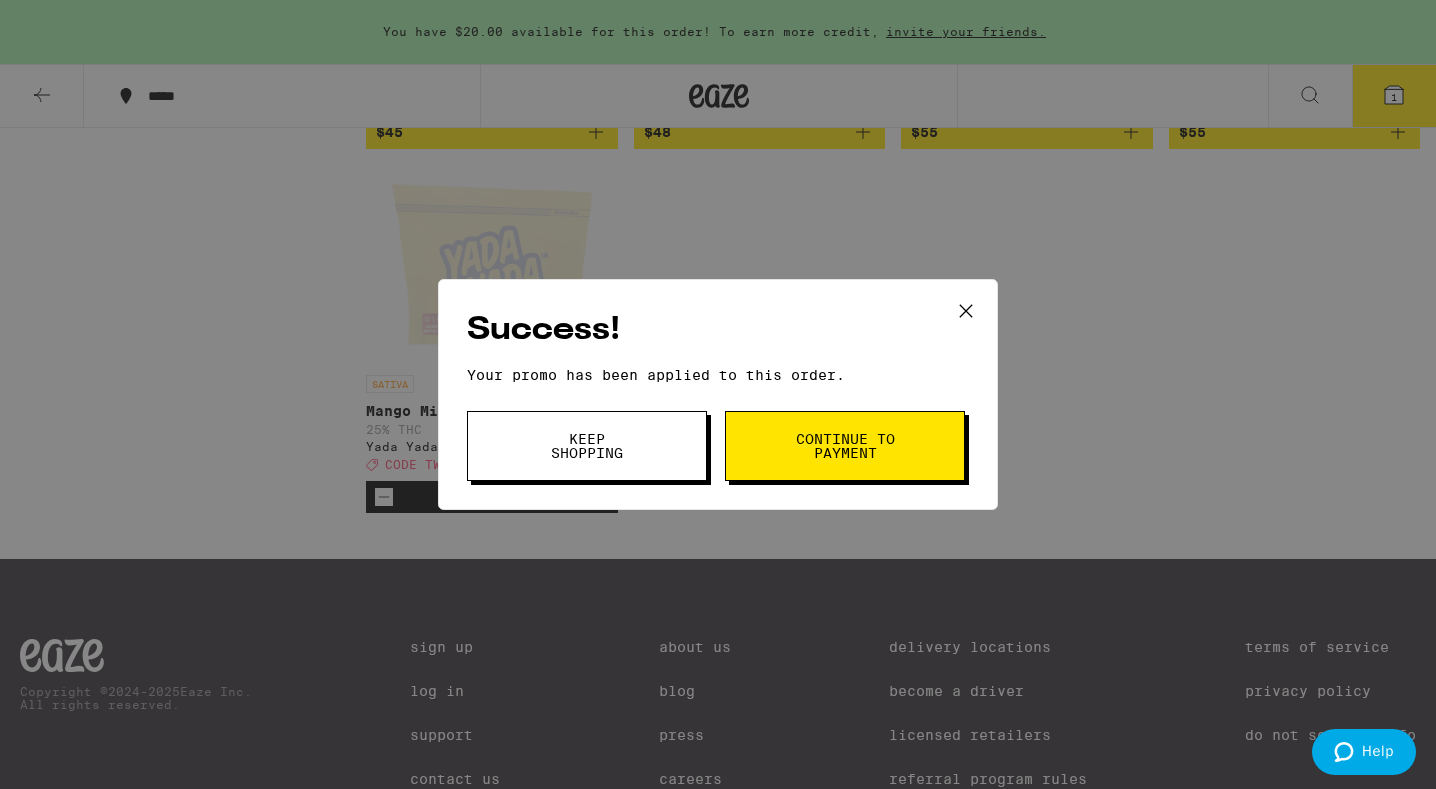click on "Continue to payment" at bounding box center [845, 446] 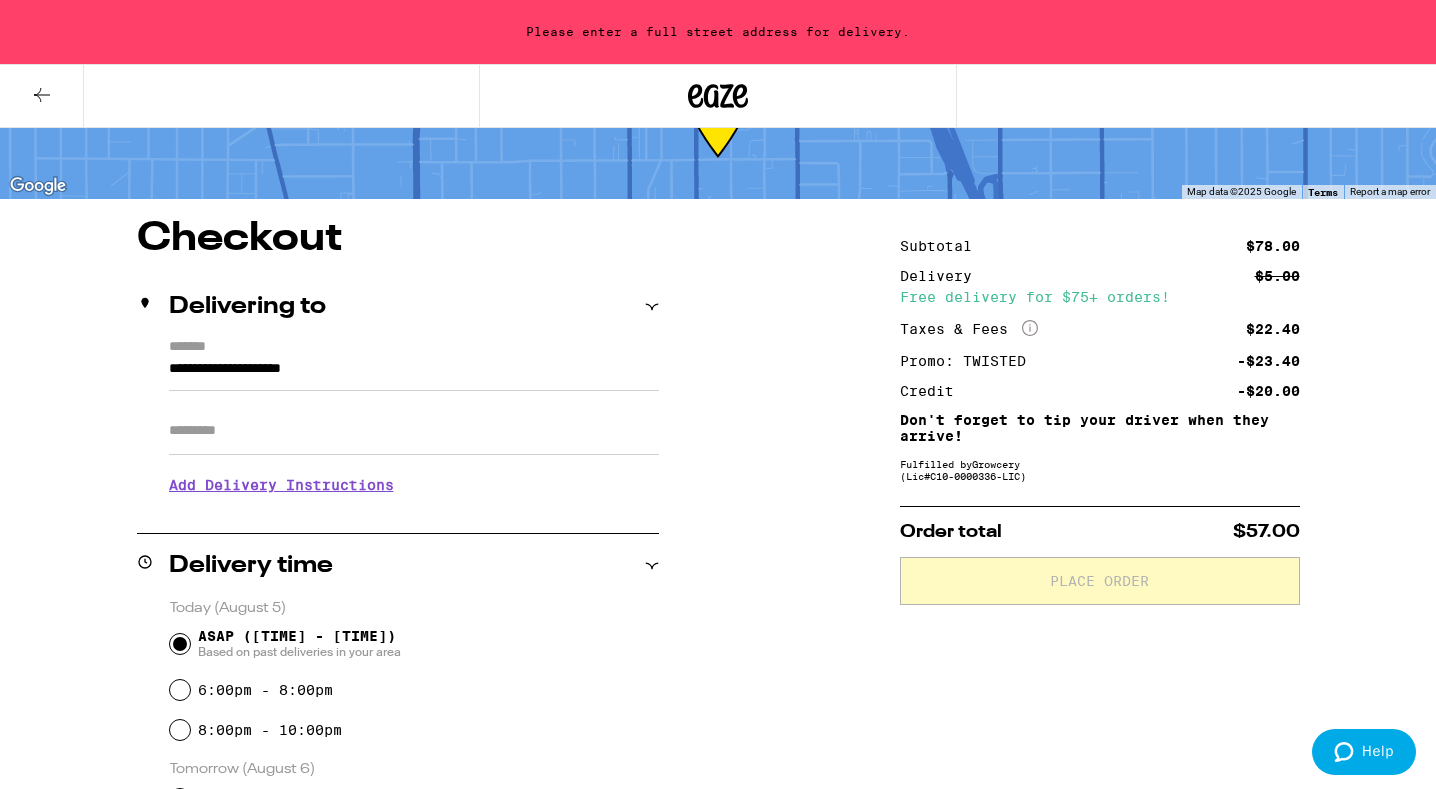 scroll, scrollTop: 88, scrollLeft: 0, axis: vertical 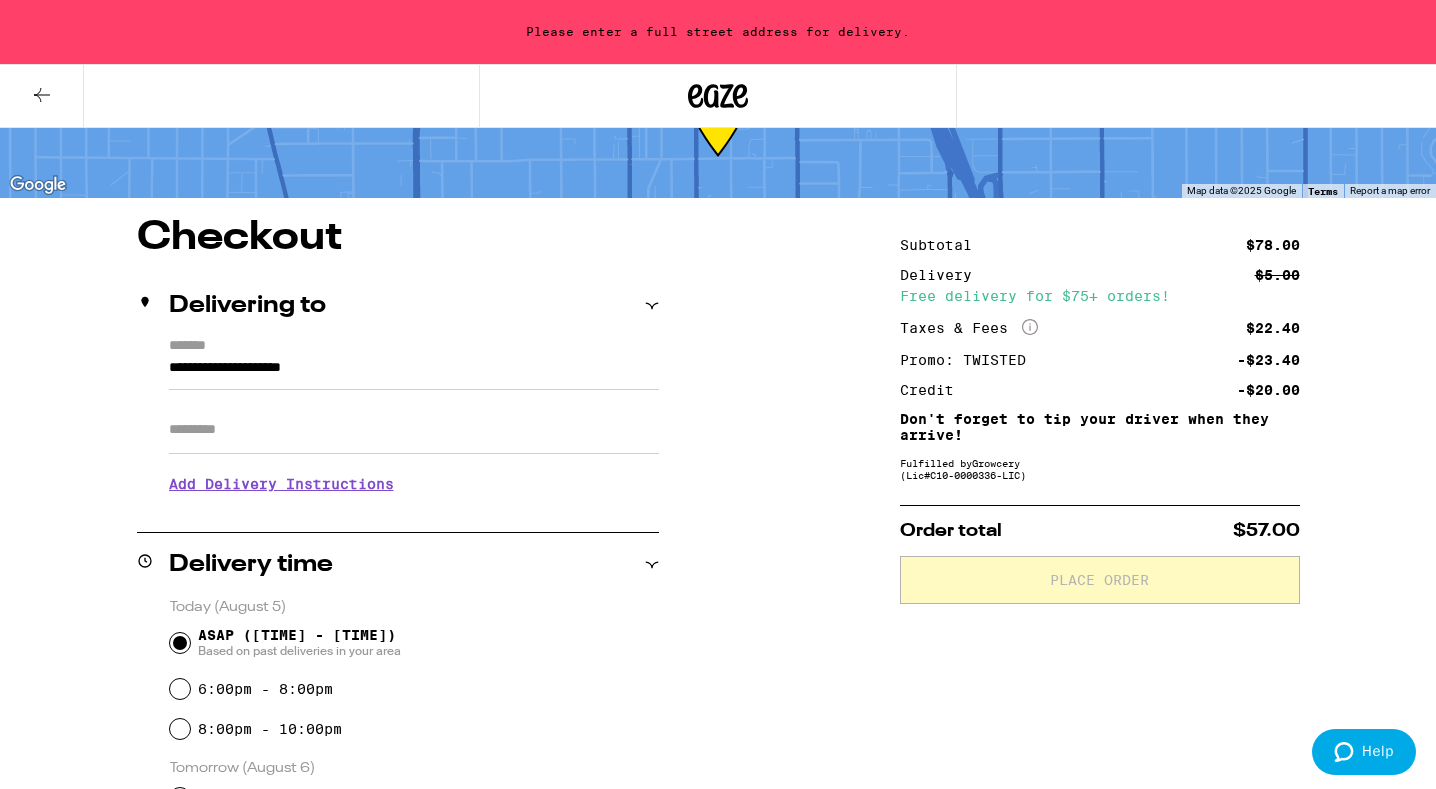 click on "**********" at bounding box center (414, 373) 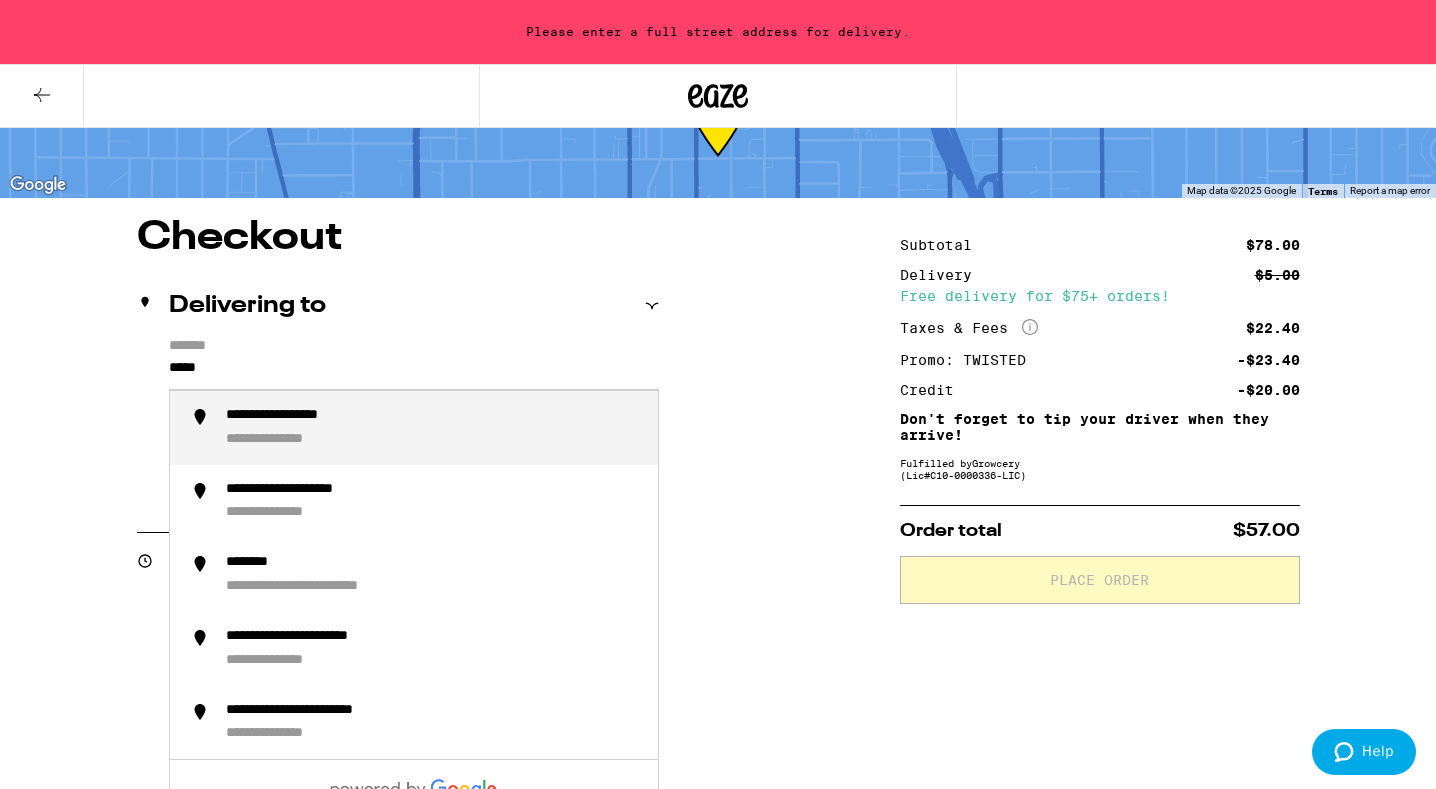 click on "**********" at bounding box center [434, 428] 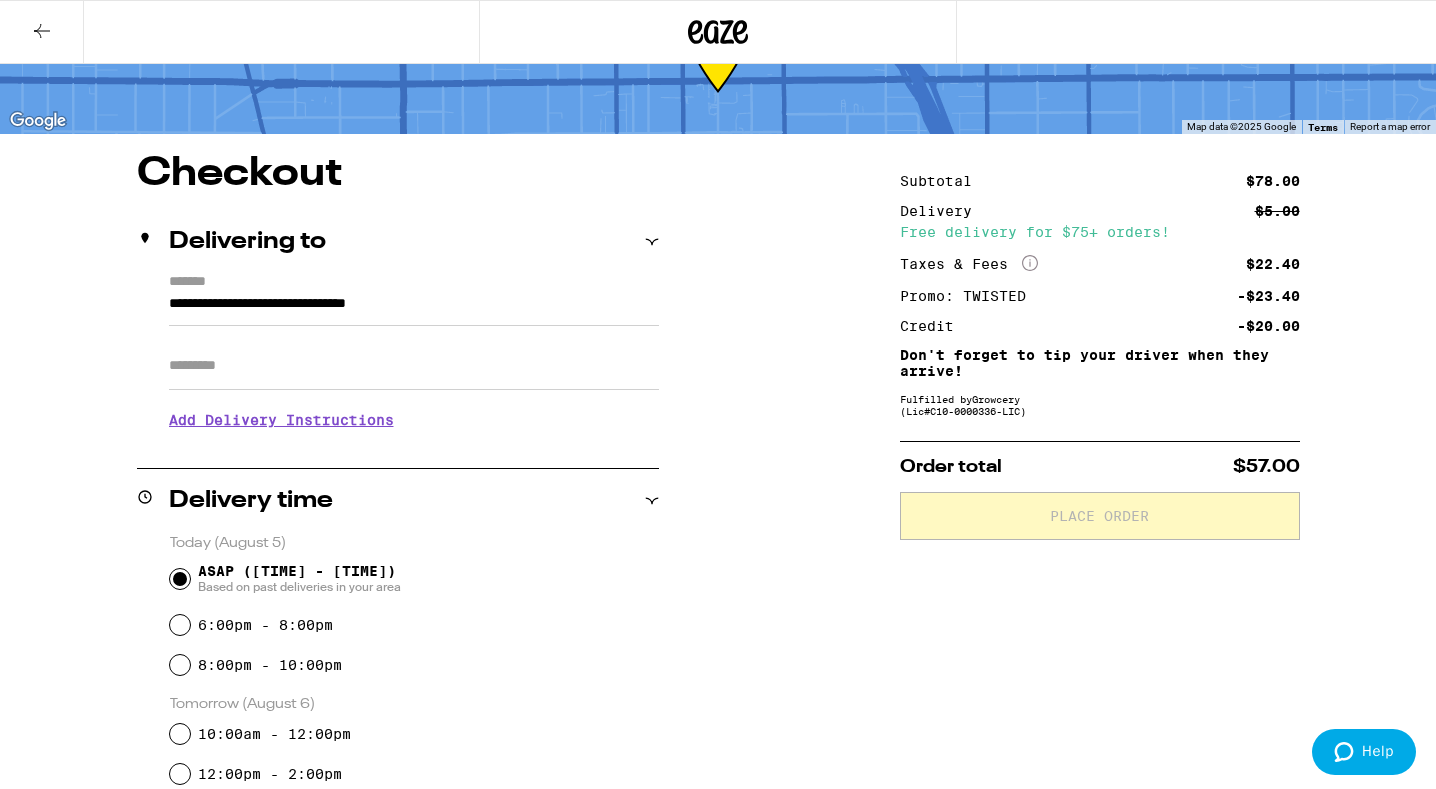 click on "Apt/Suite" at bounding box center [414, 366] 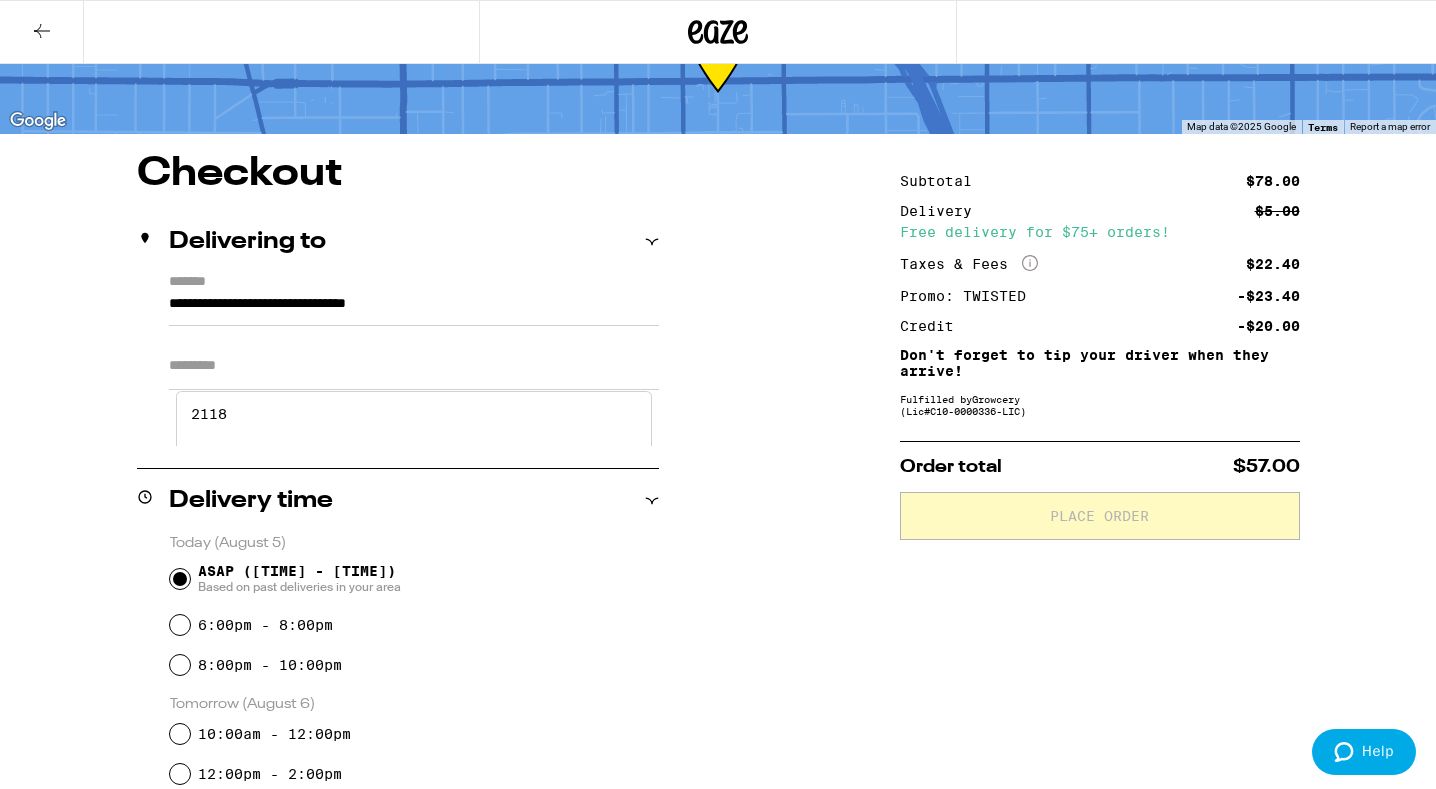 type on "2118" 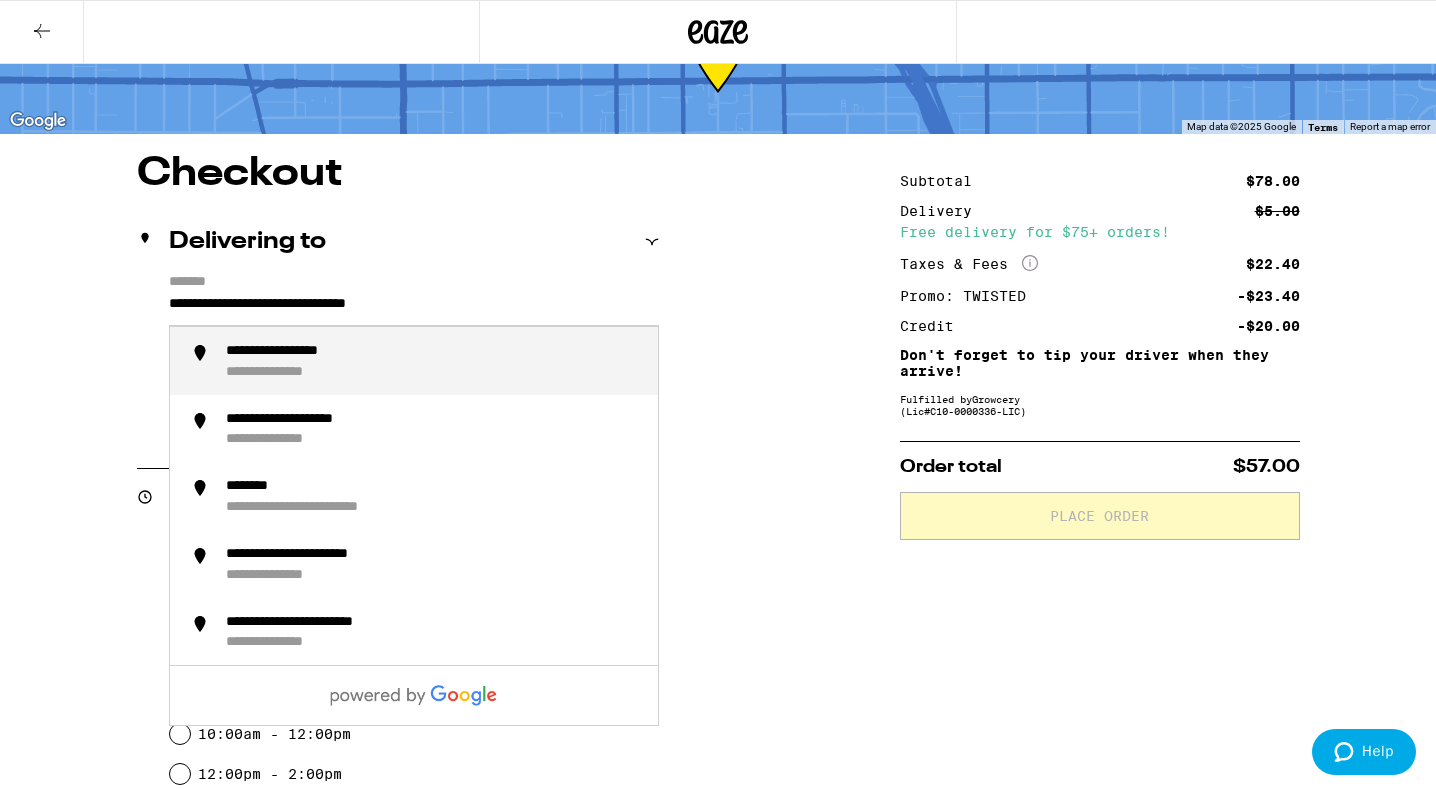 click on "**********" at bounding box center (414, 309) 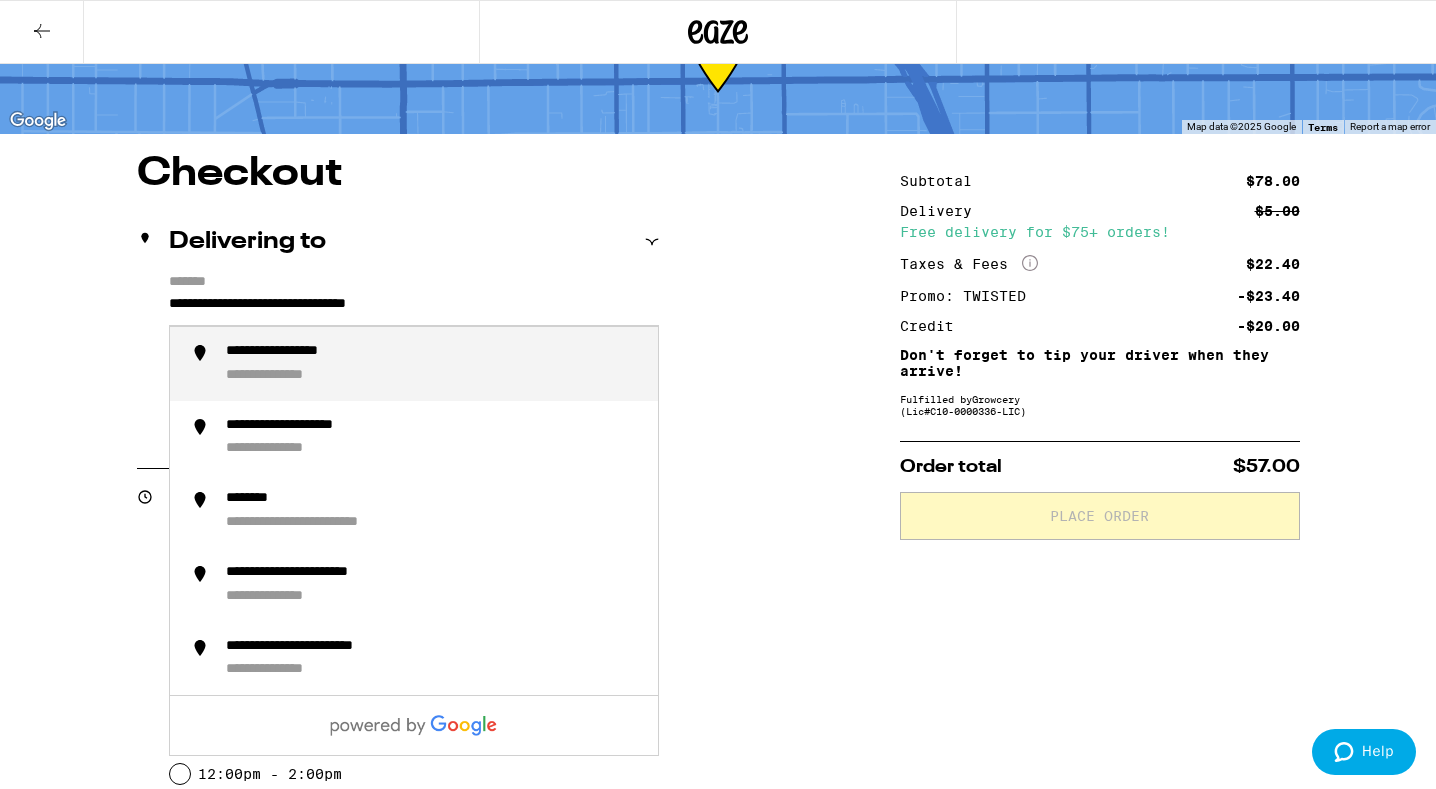 click on "**********" at bounding box center (414, 309) 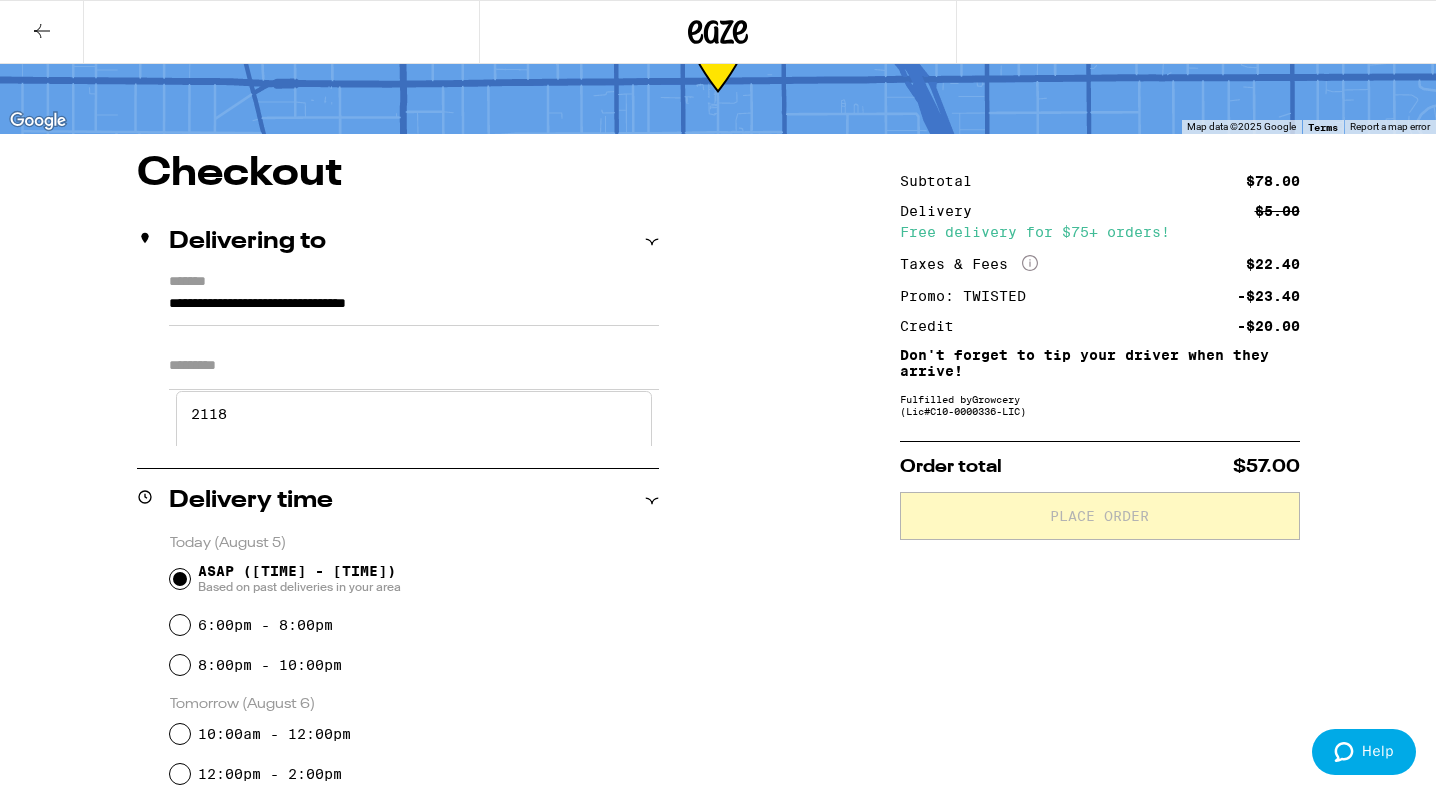 click on "**********" at bounding box center [718, 681] 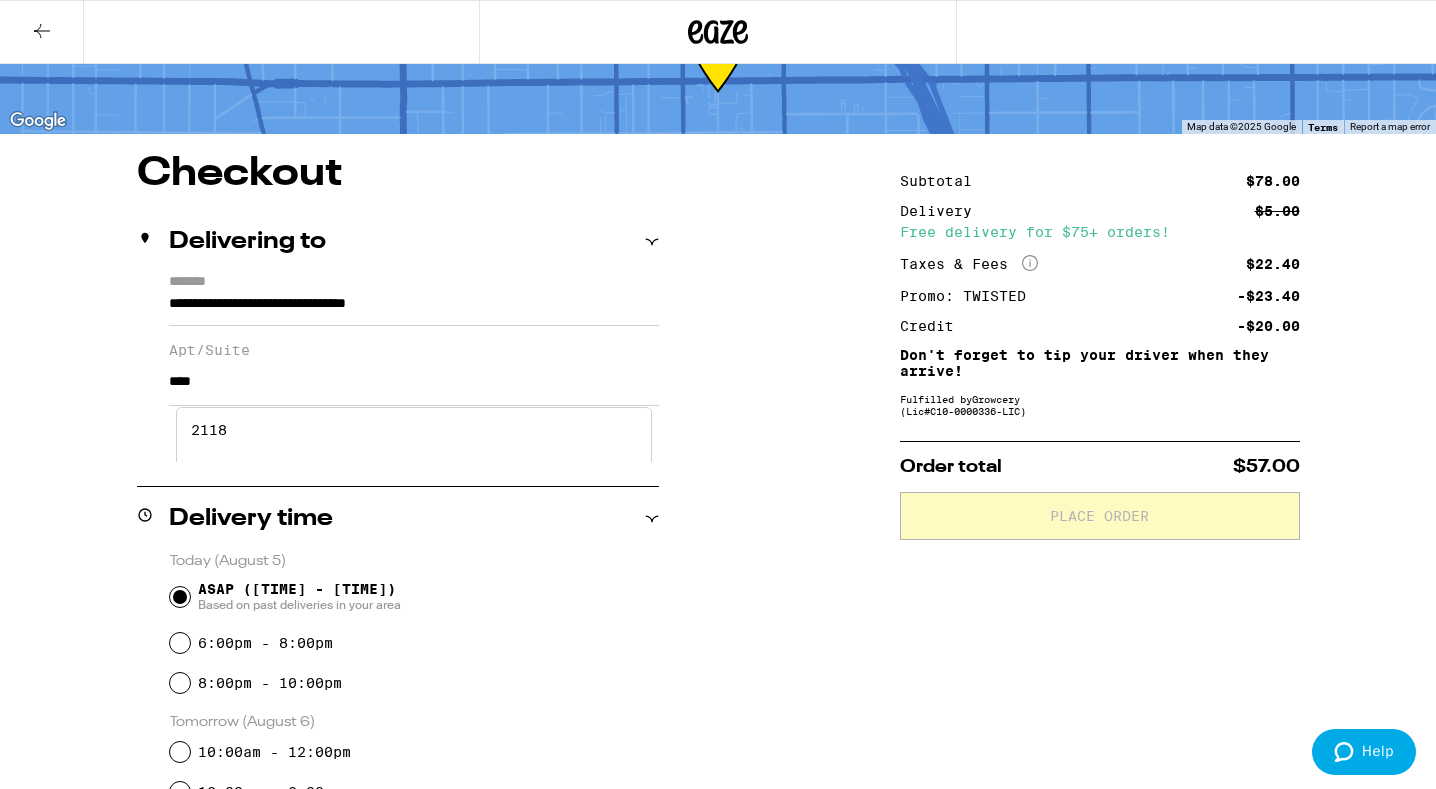 type on "****" 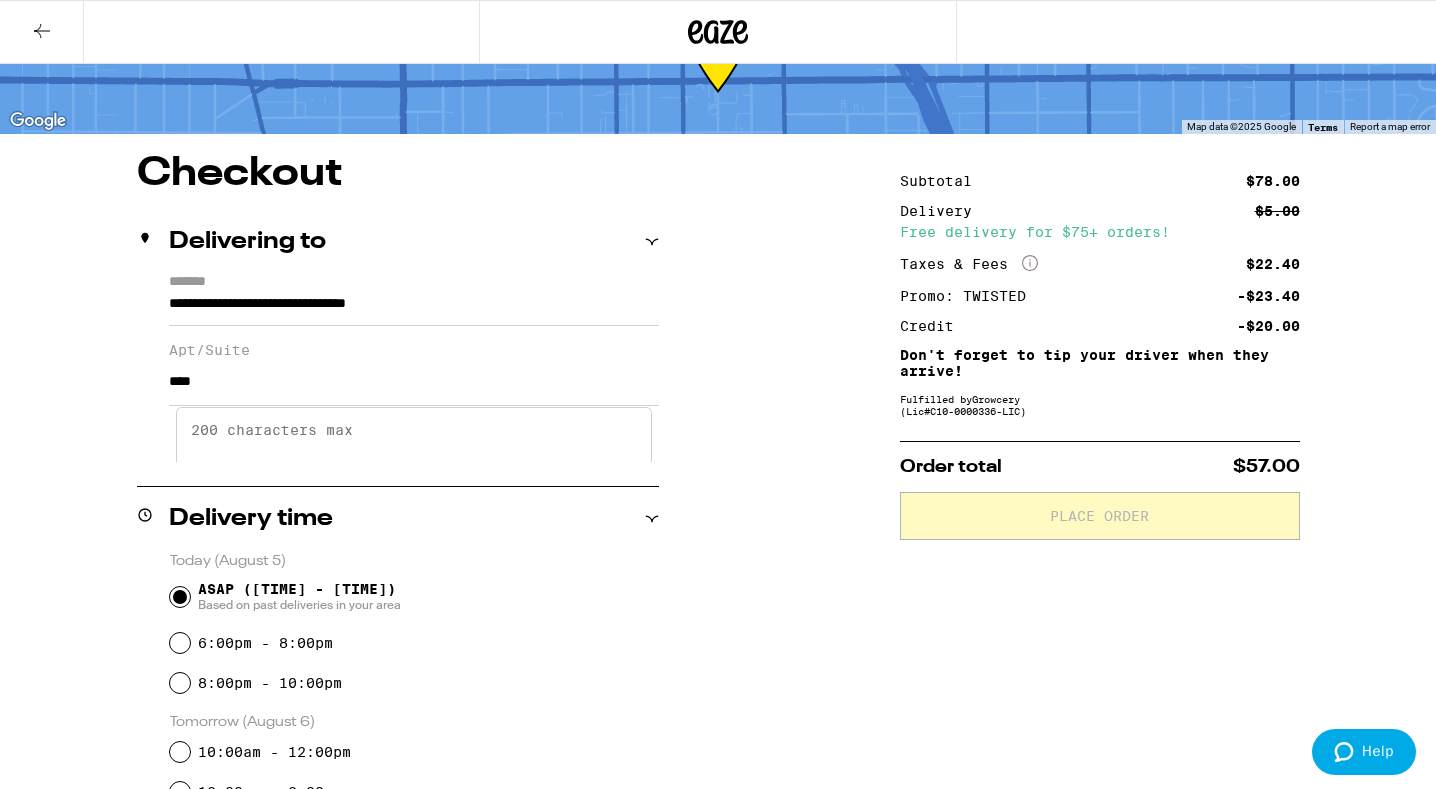 click on "**********" at bounding box center (718, 690) 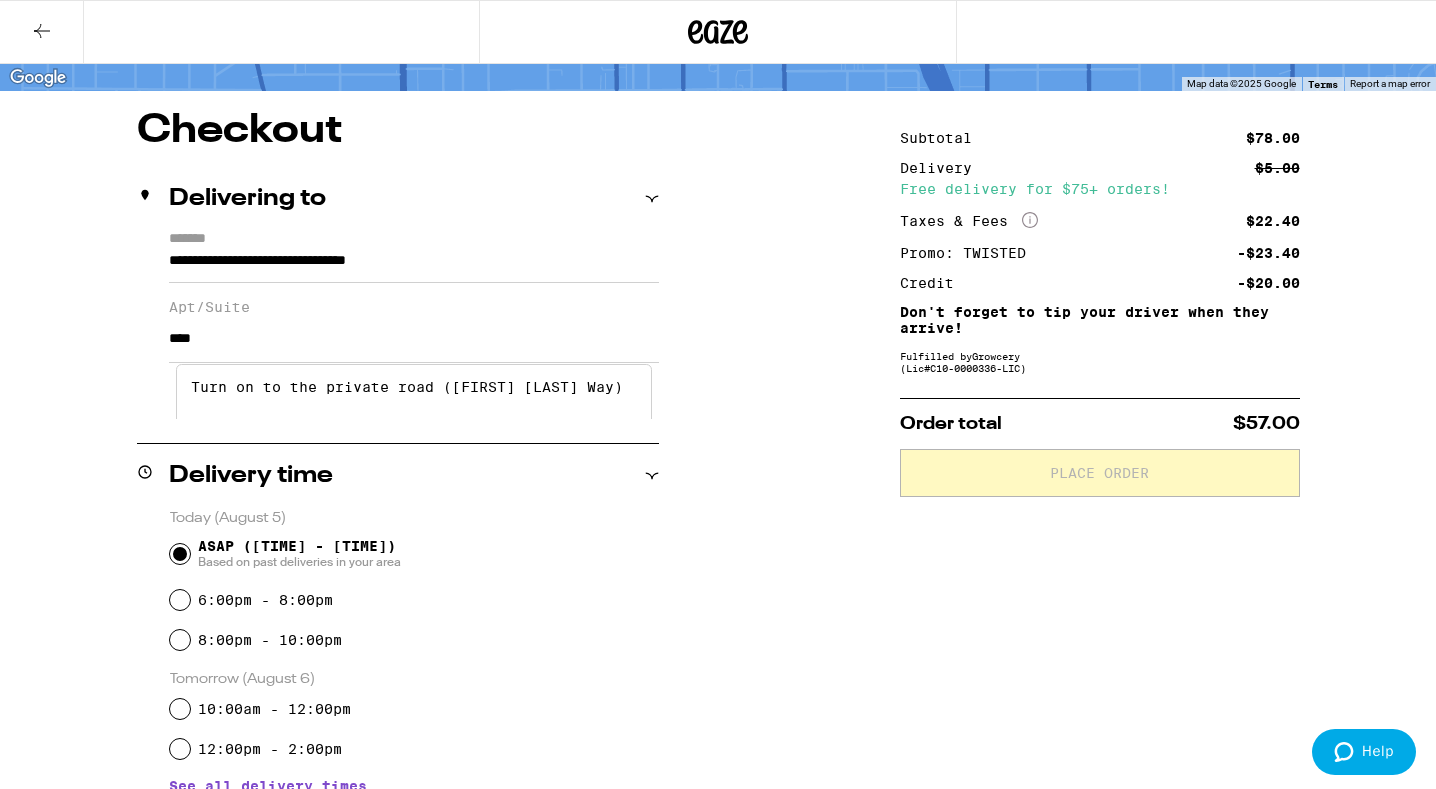 scroll, scrollTop: 143, scrollLeft: 0, axis: vertical 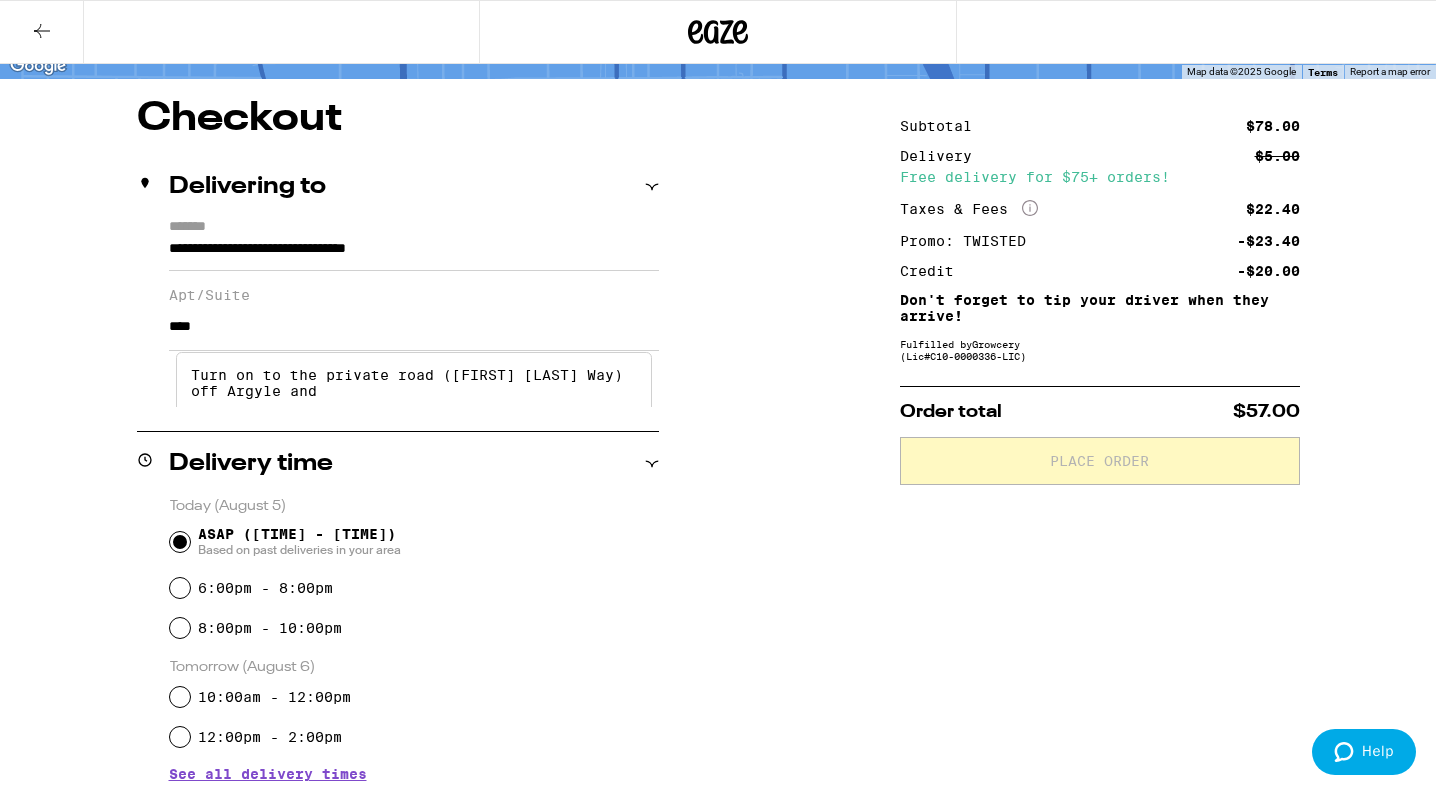 click on "Turn on to the private road ([FIRST] [LAST] Way) off Argyle and" at bounding box center [414, 399] 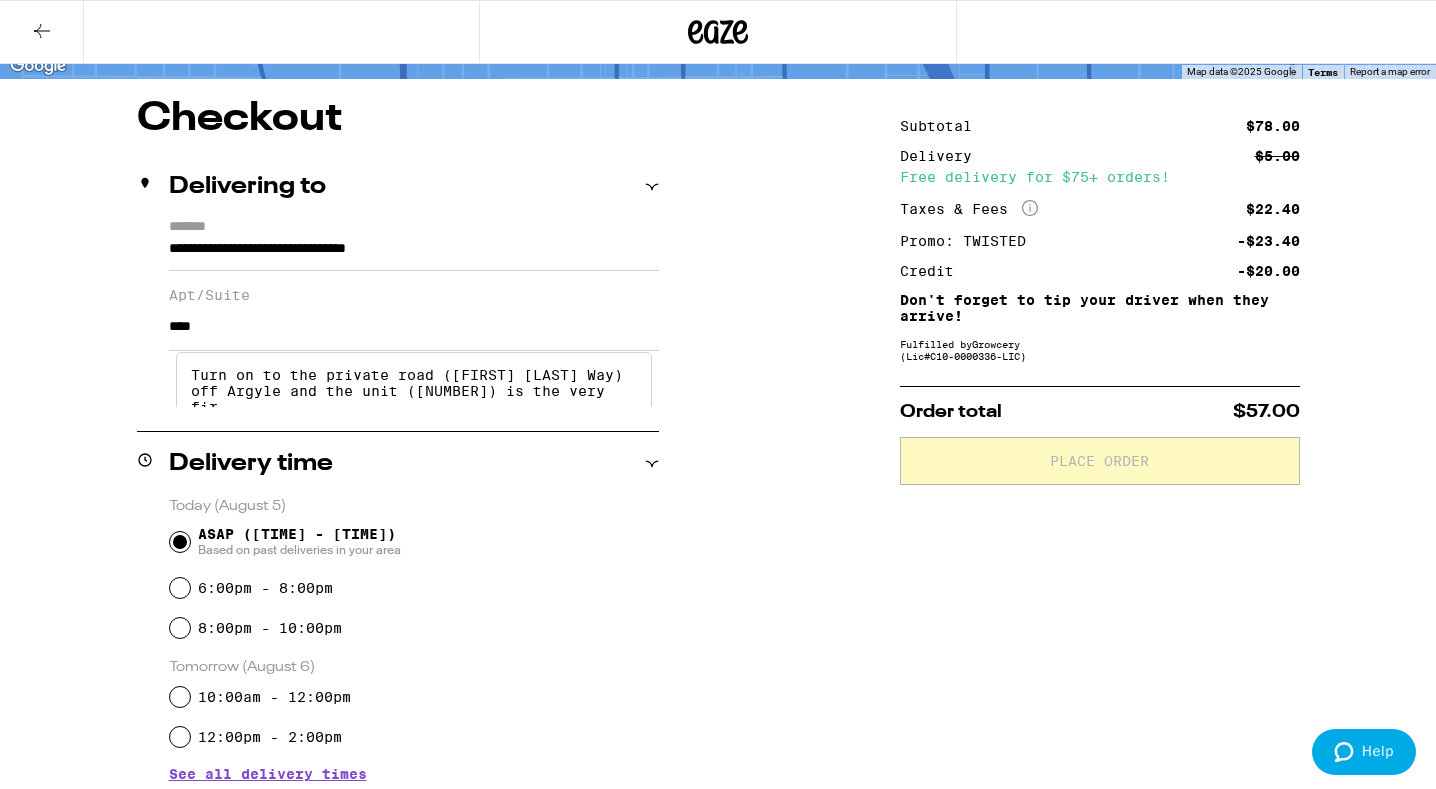 scroll, scrollTop: 221, scrollLeft: 0, axis: vertical 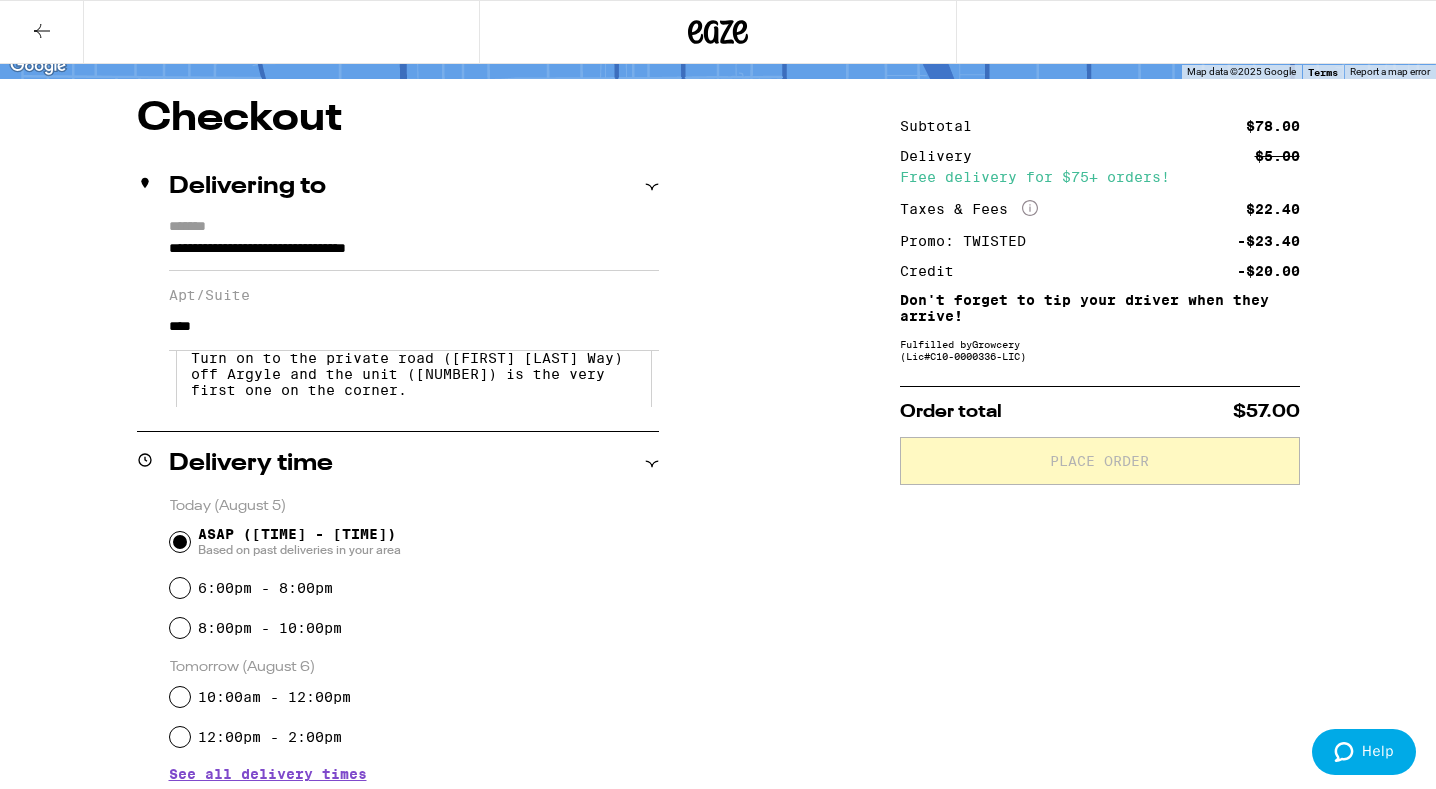 click on "Turn on to the private road ([FIRST] [LAST] Way) off Argyle and the unit ([NUMBER]) is the very first one on the corner." at bounding box center [414, 382] 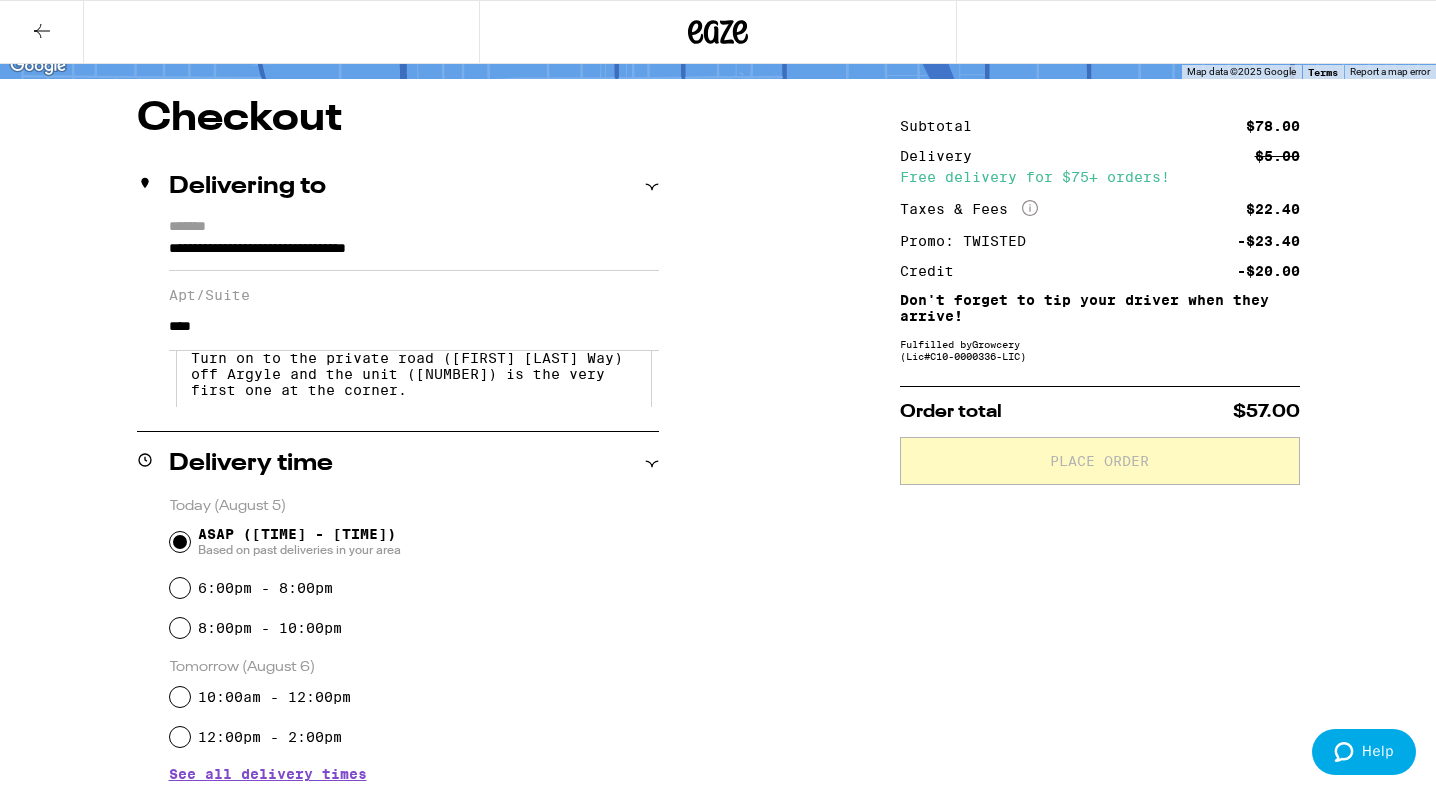 click on "Turn on to the private road ([FIRST] [LAST] Way) off Argyle and the unit ([NUMBER]) is the very first one at the corner." at bounding box center [414, 382] 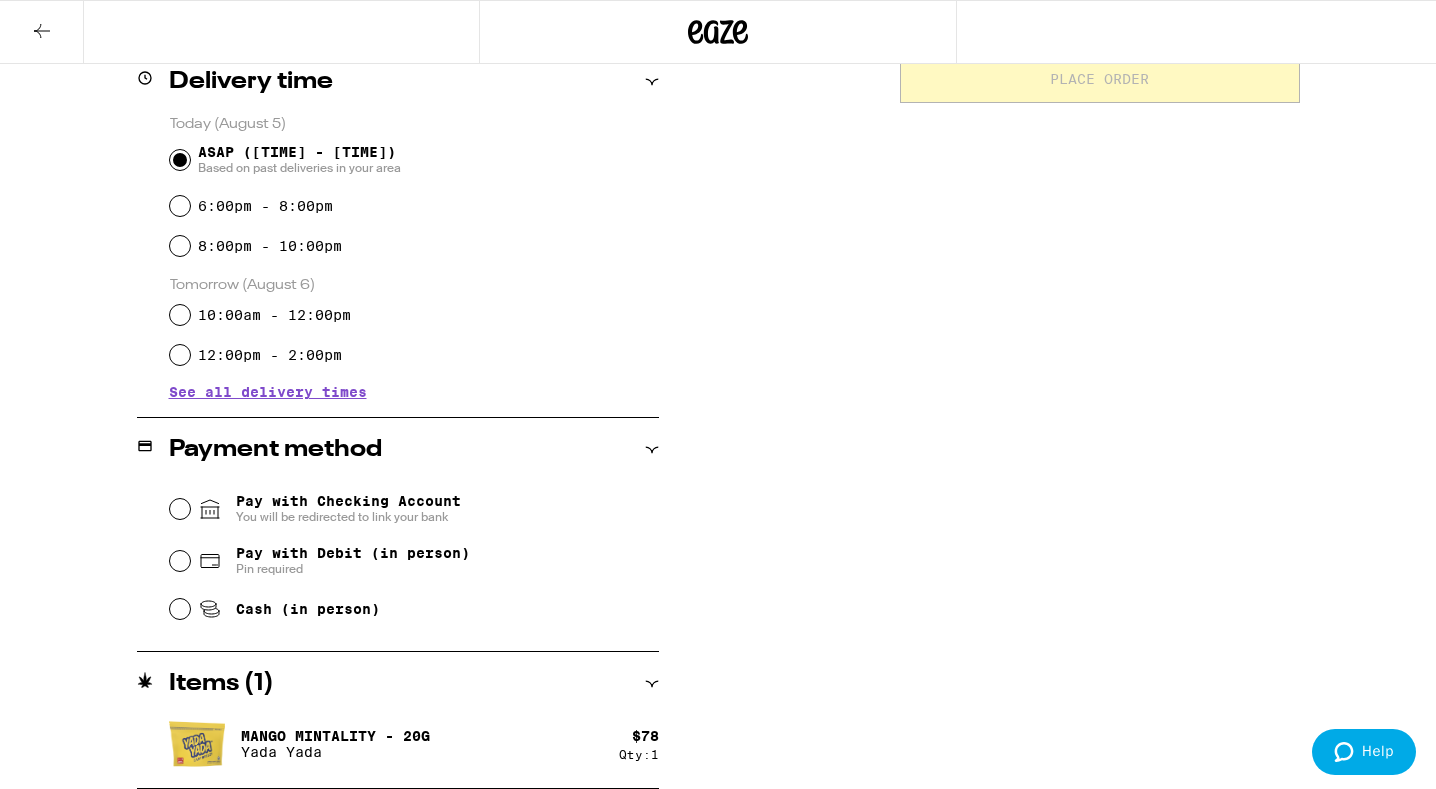 scroll, scrollTop: 525, scrollLeft: 0, axis: vertical 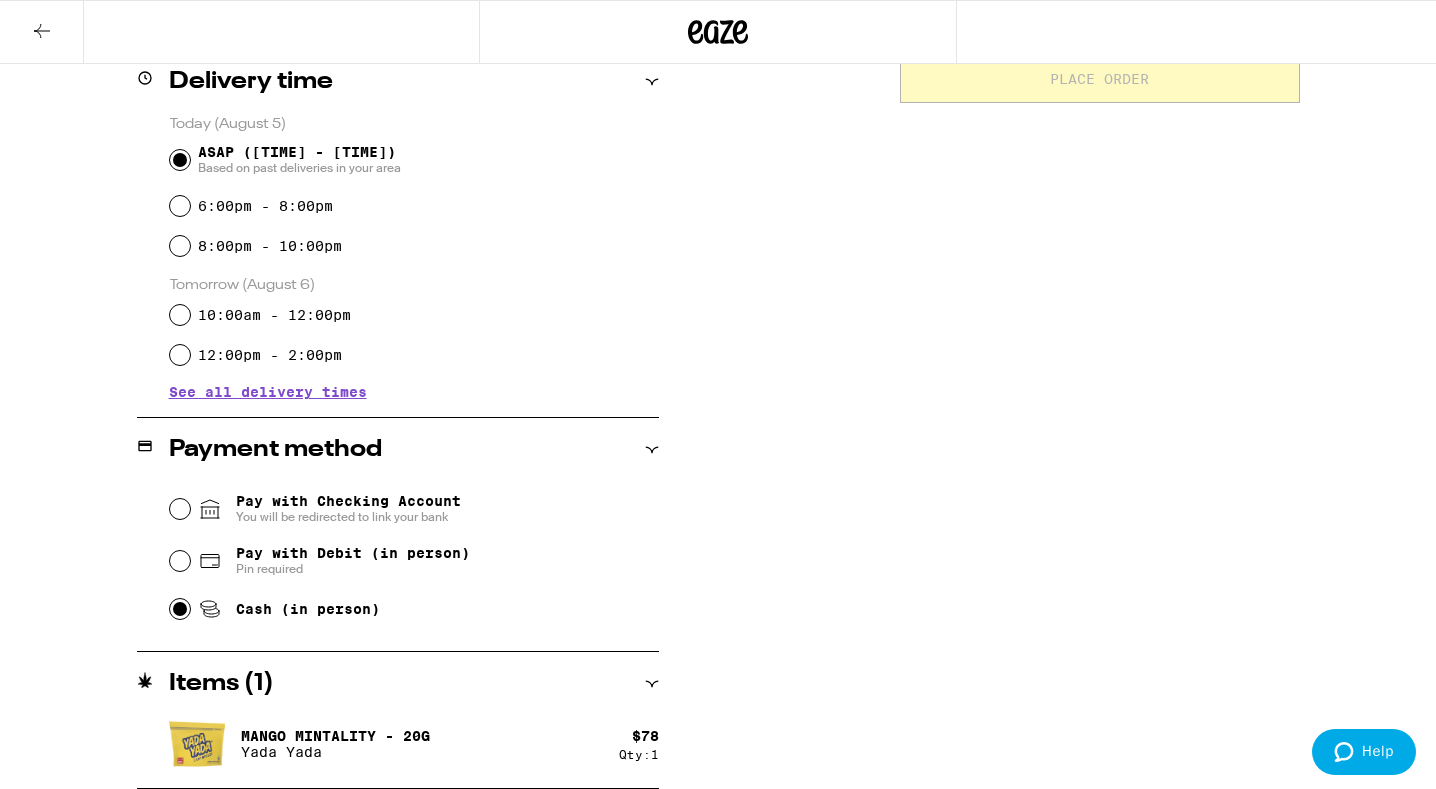 radio on "true" 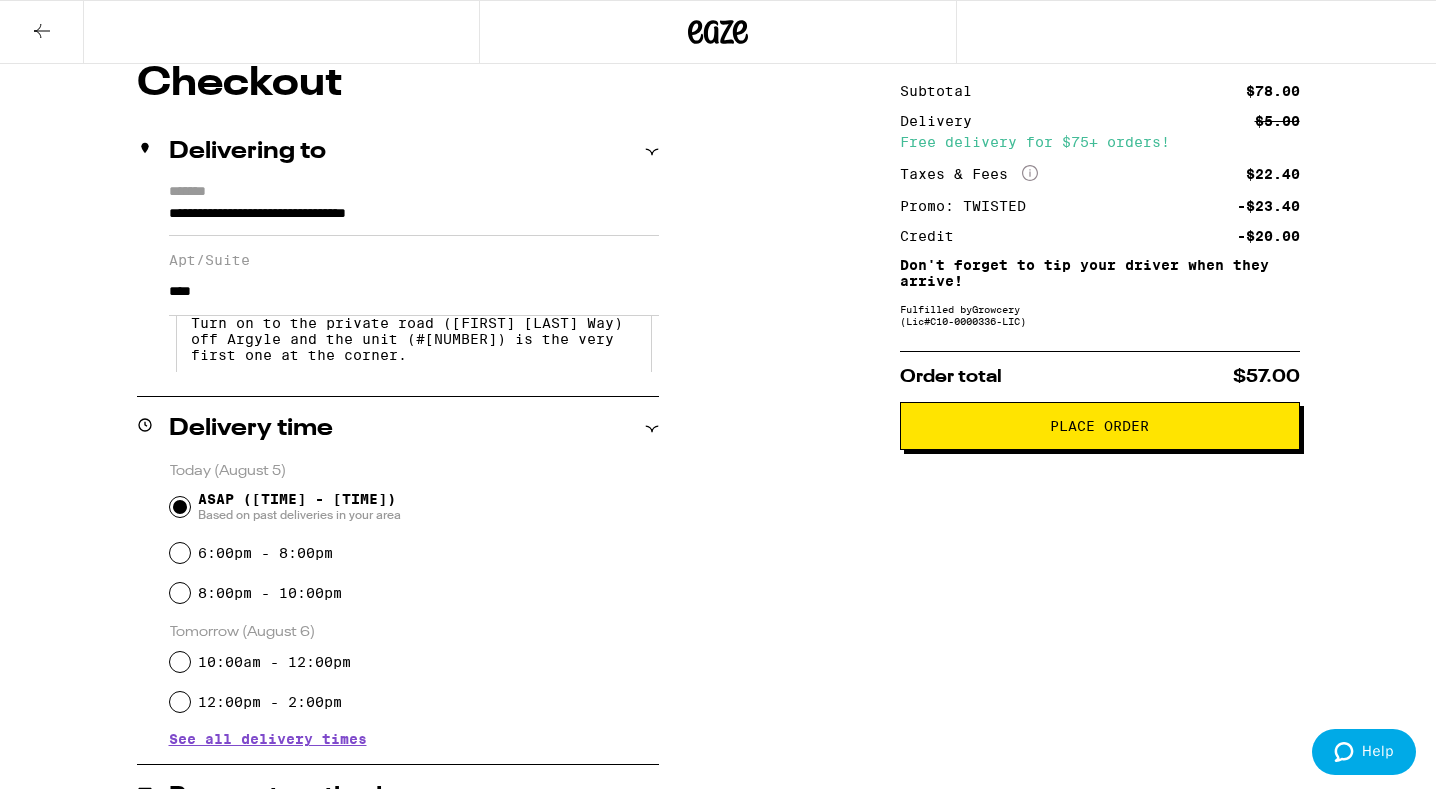 scroll, scrollTop: 124, scrollLeft: 0, axis: vertical 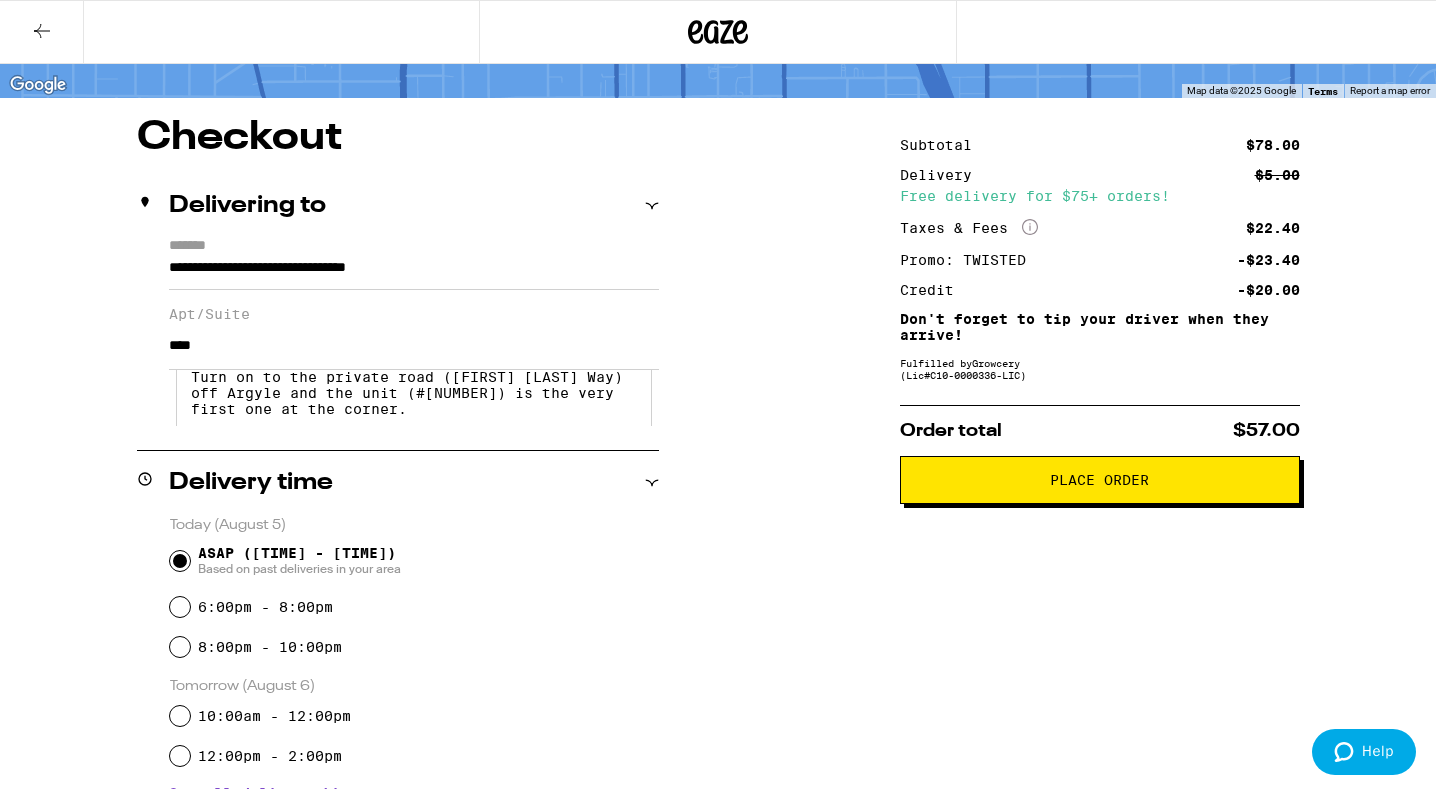 click on "Place Order" at bounding box center (1099, 480) 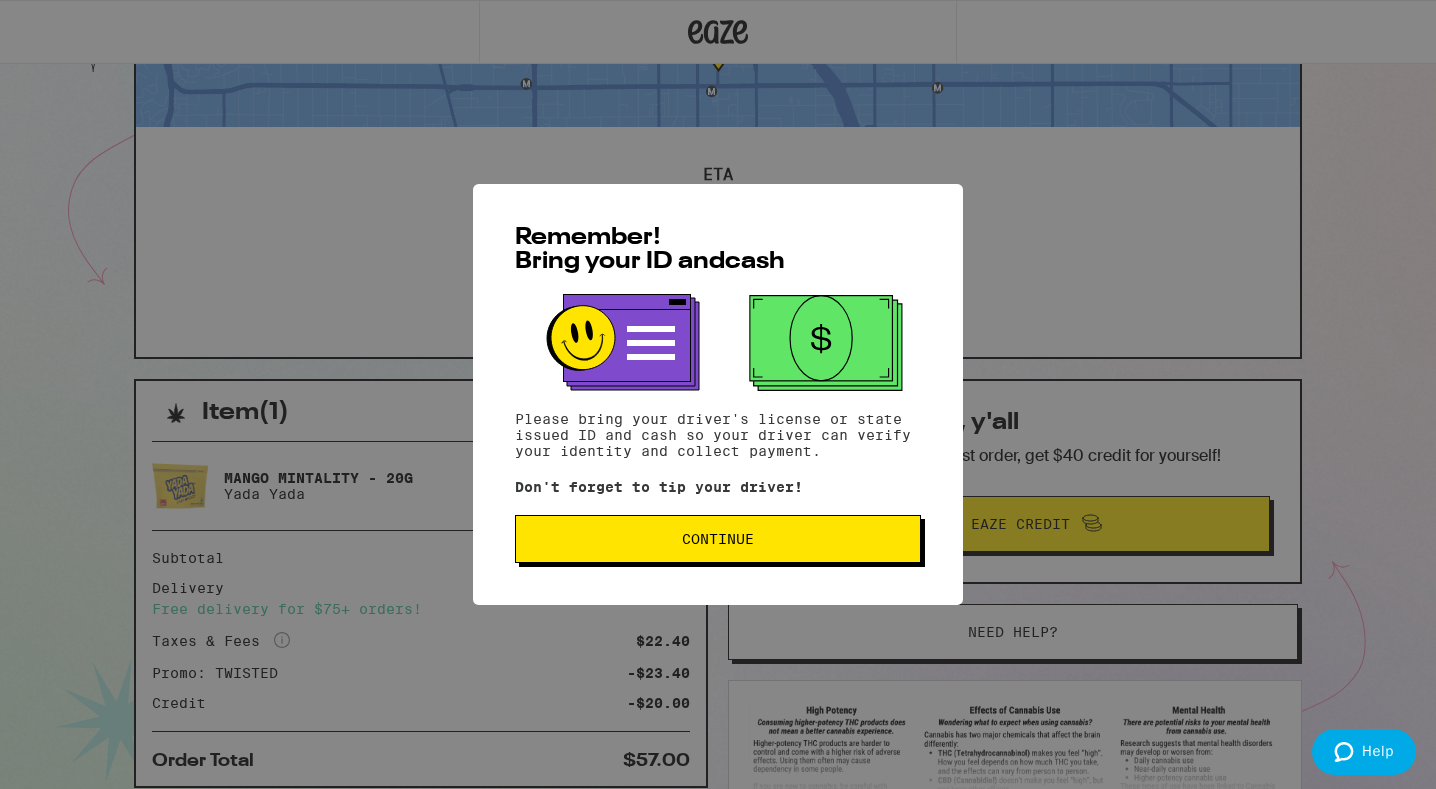 scroll, scrollTop: 0, scrollLeft: 0, axis: both 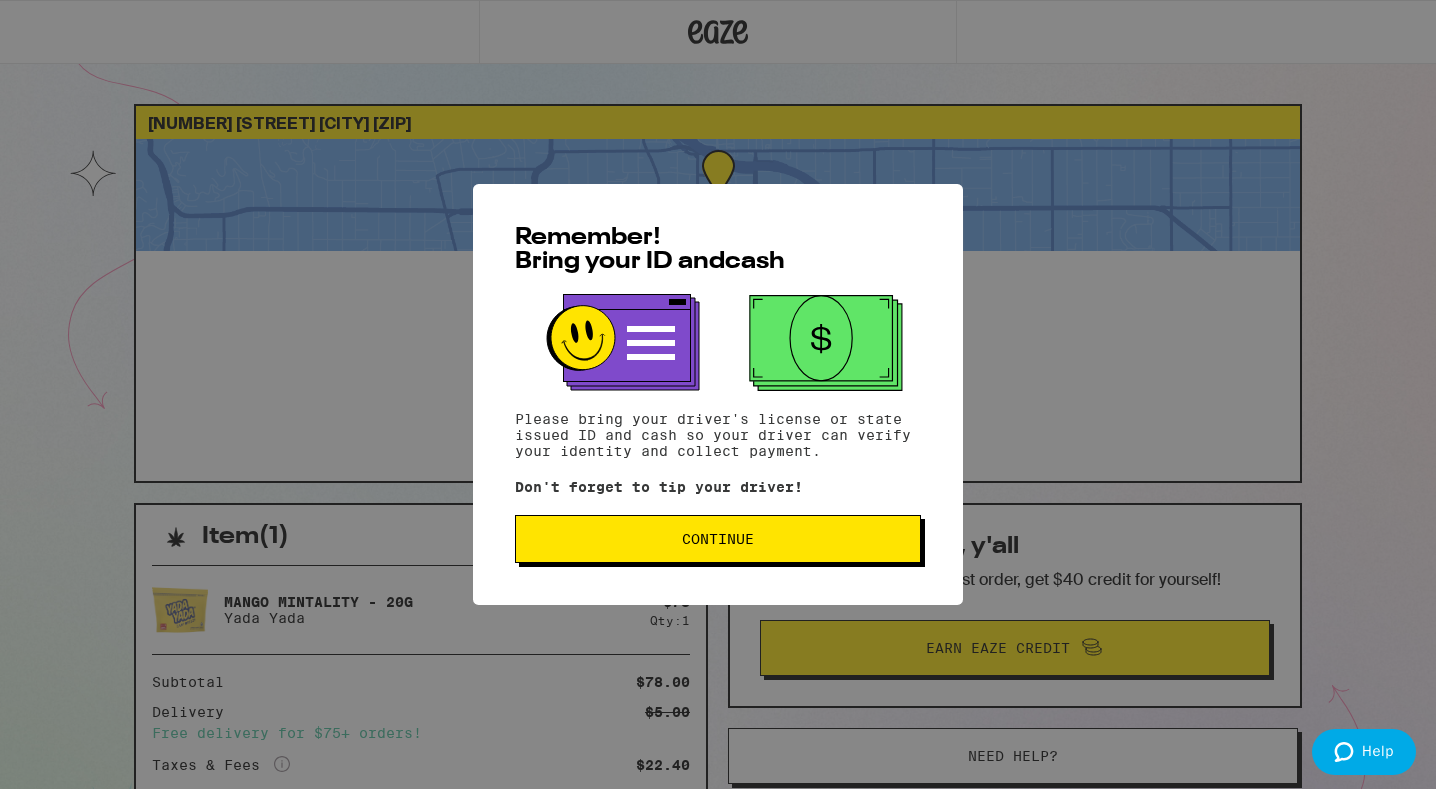 click on "Continue" at bounding box center [718, 539] 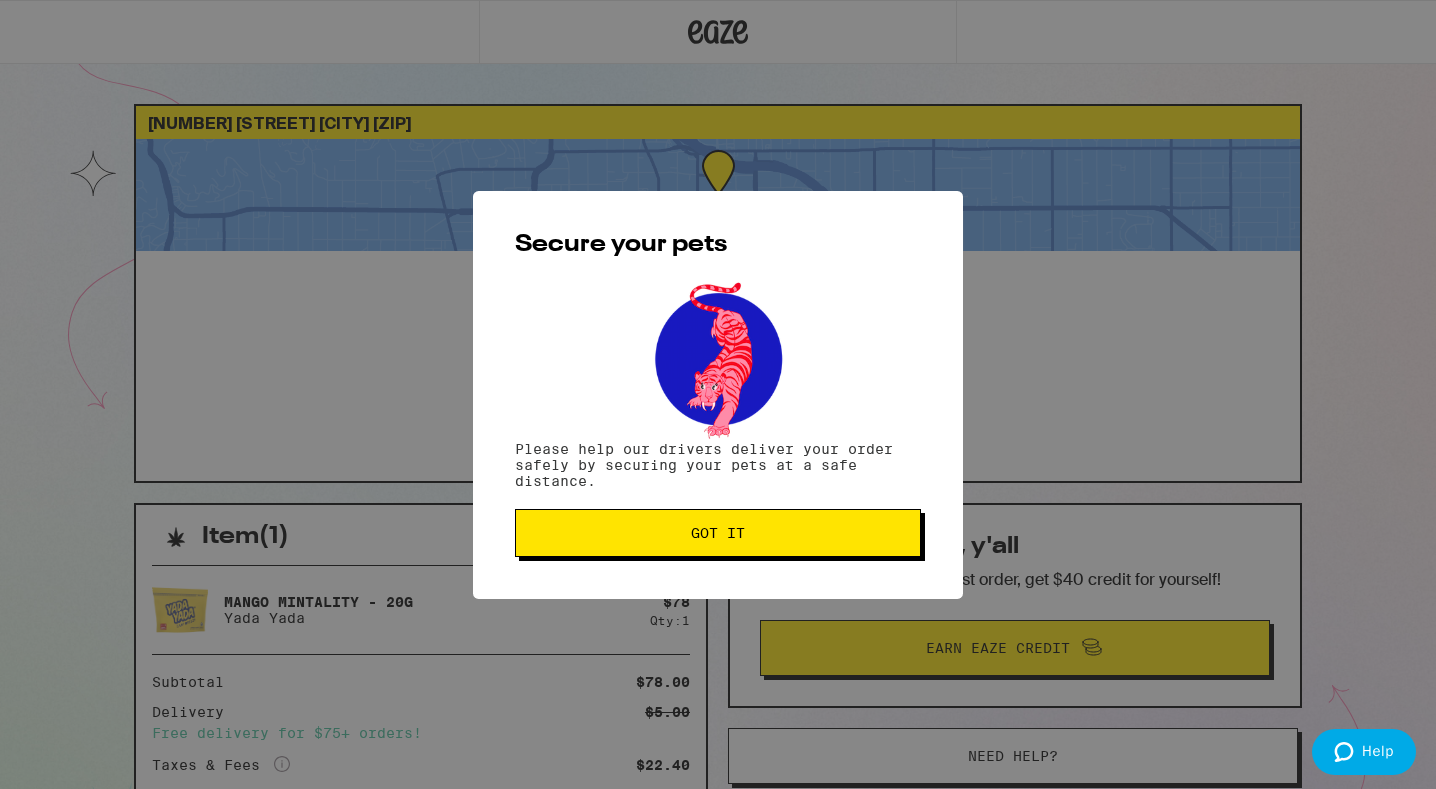 click on "Got it" at bounding box center (718, 533) 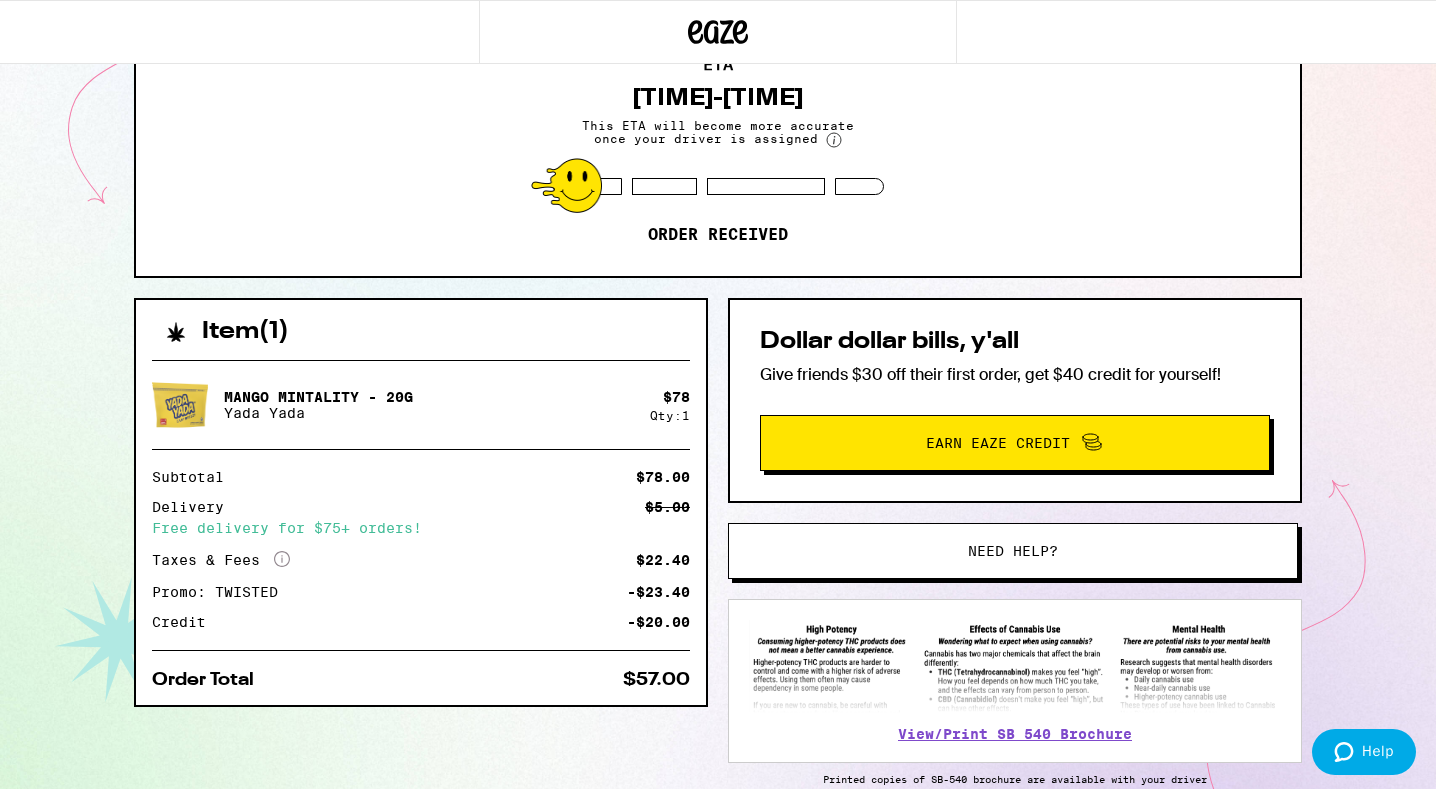 scroll, scrollTop: 206, scrollLeft: 0, axis: vertical 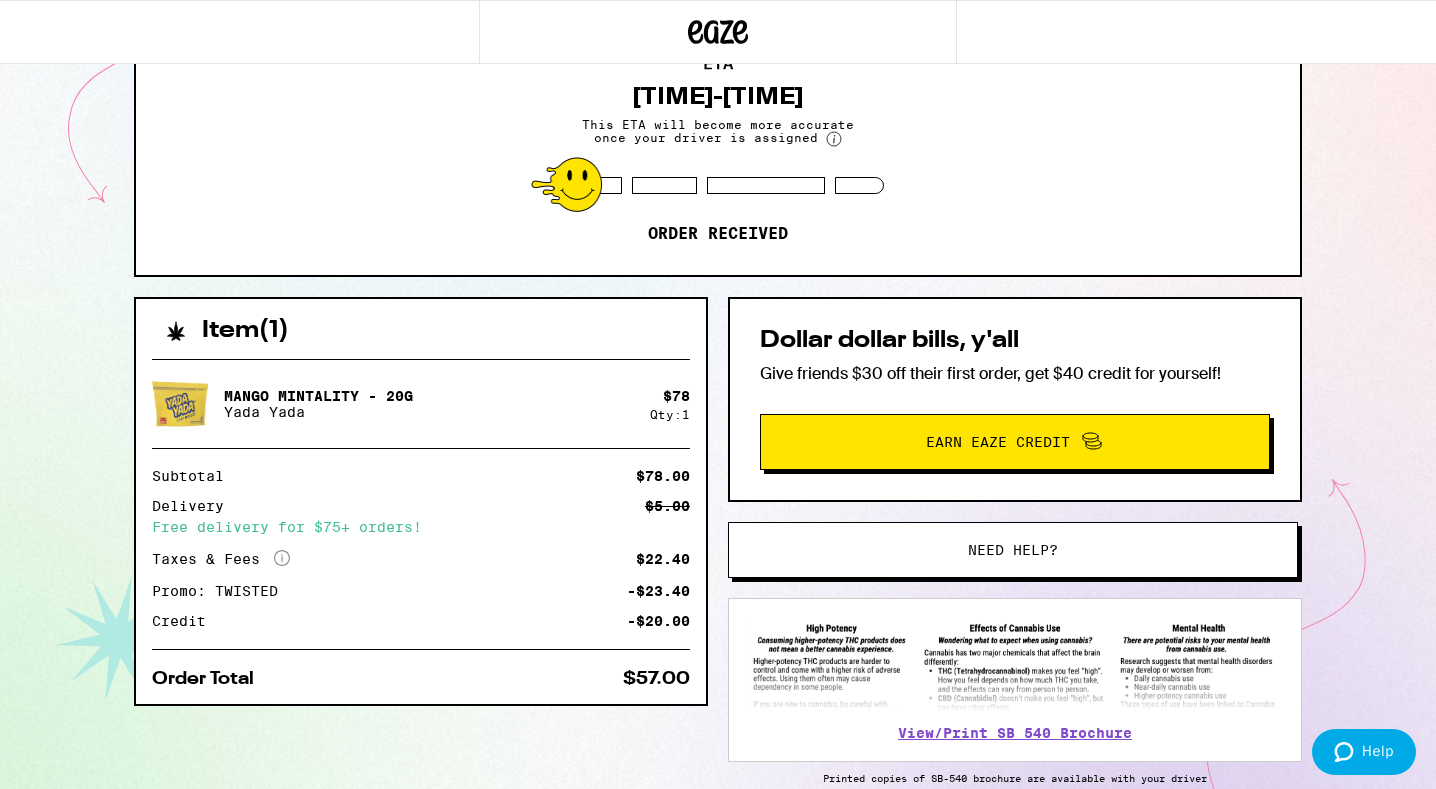 click on "More Info" 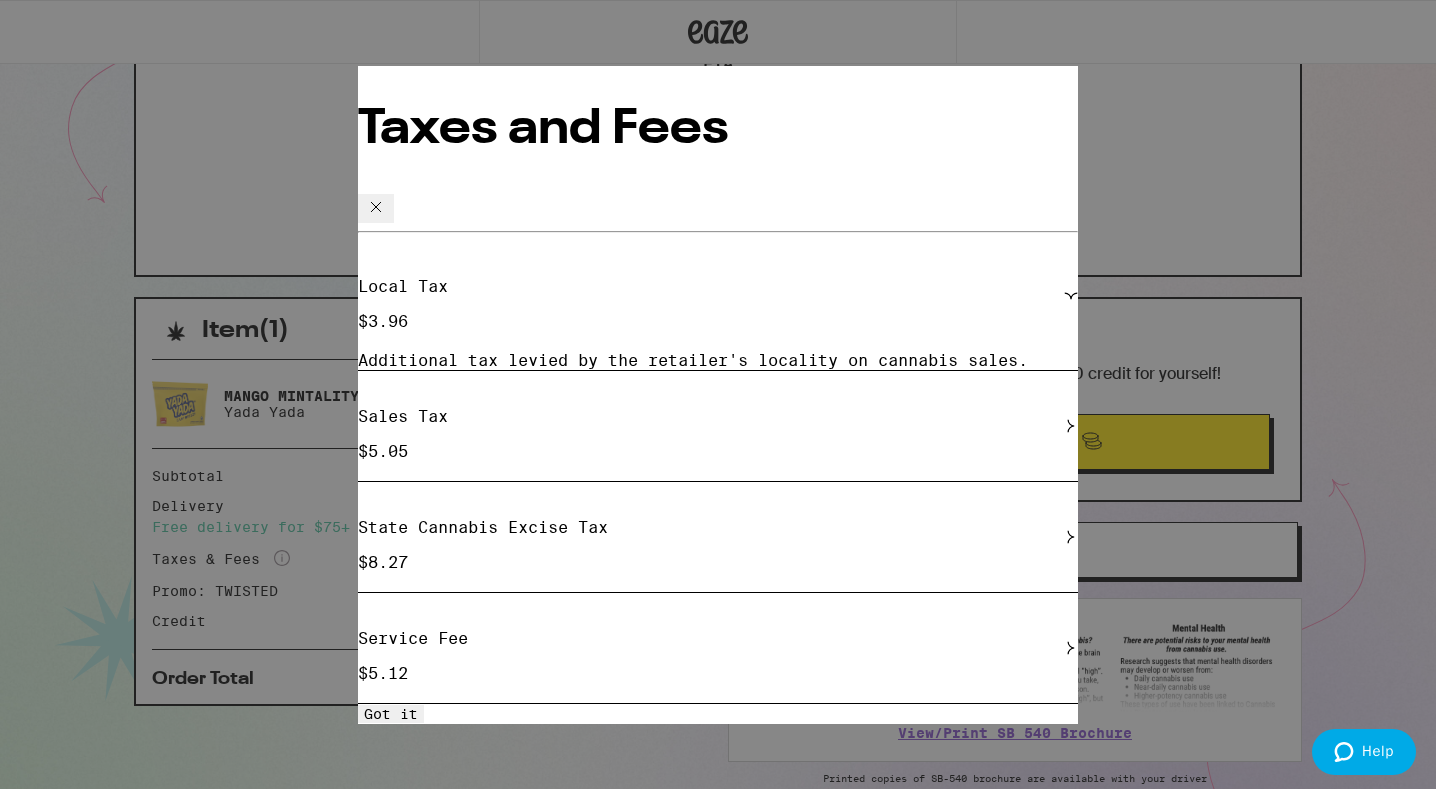 click on "Local Tax $ 3.96" at bounding box center [718, 295] 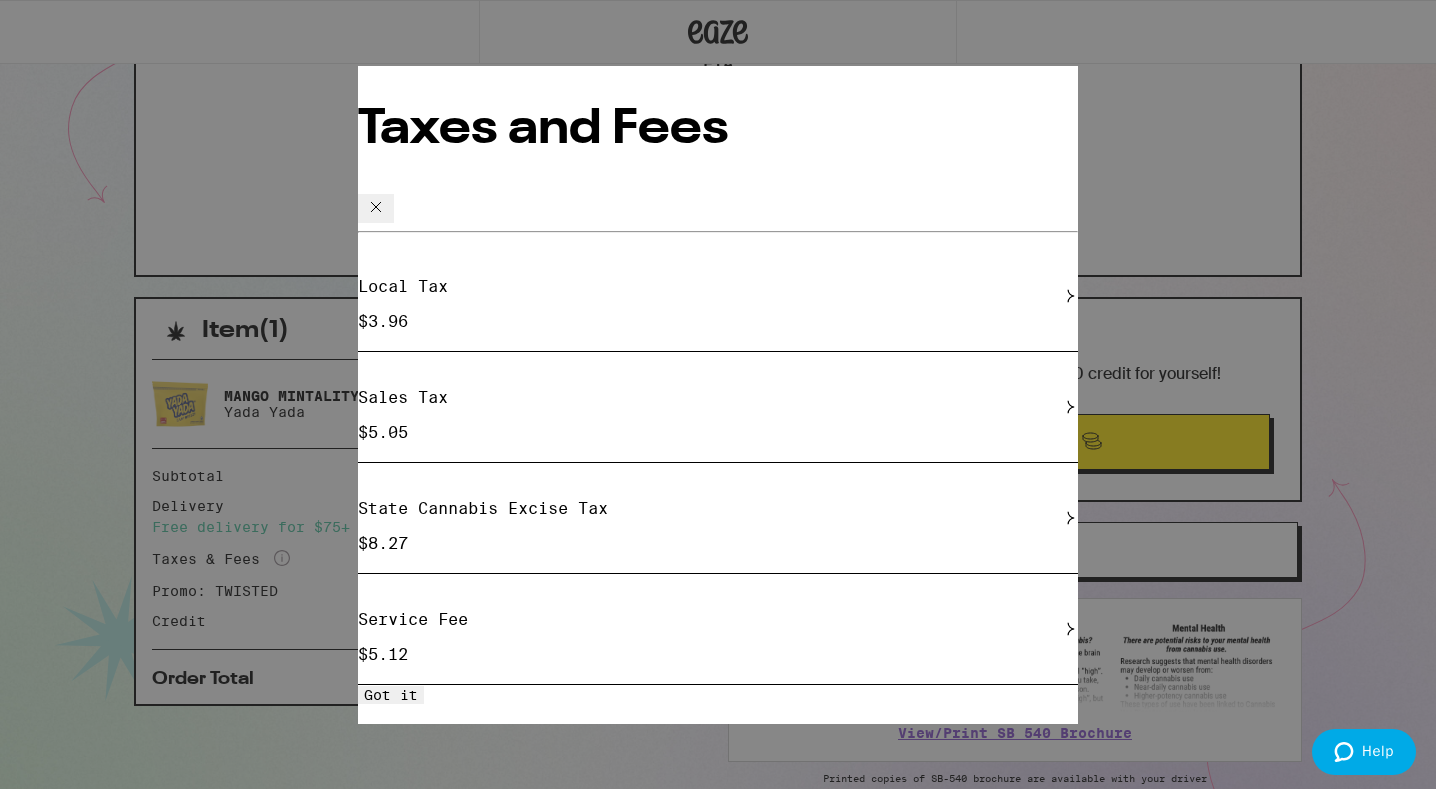 click 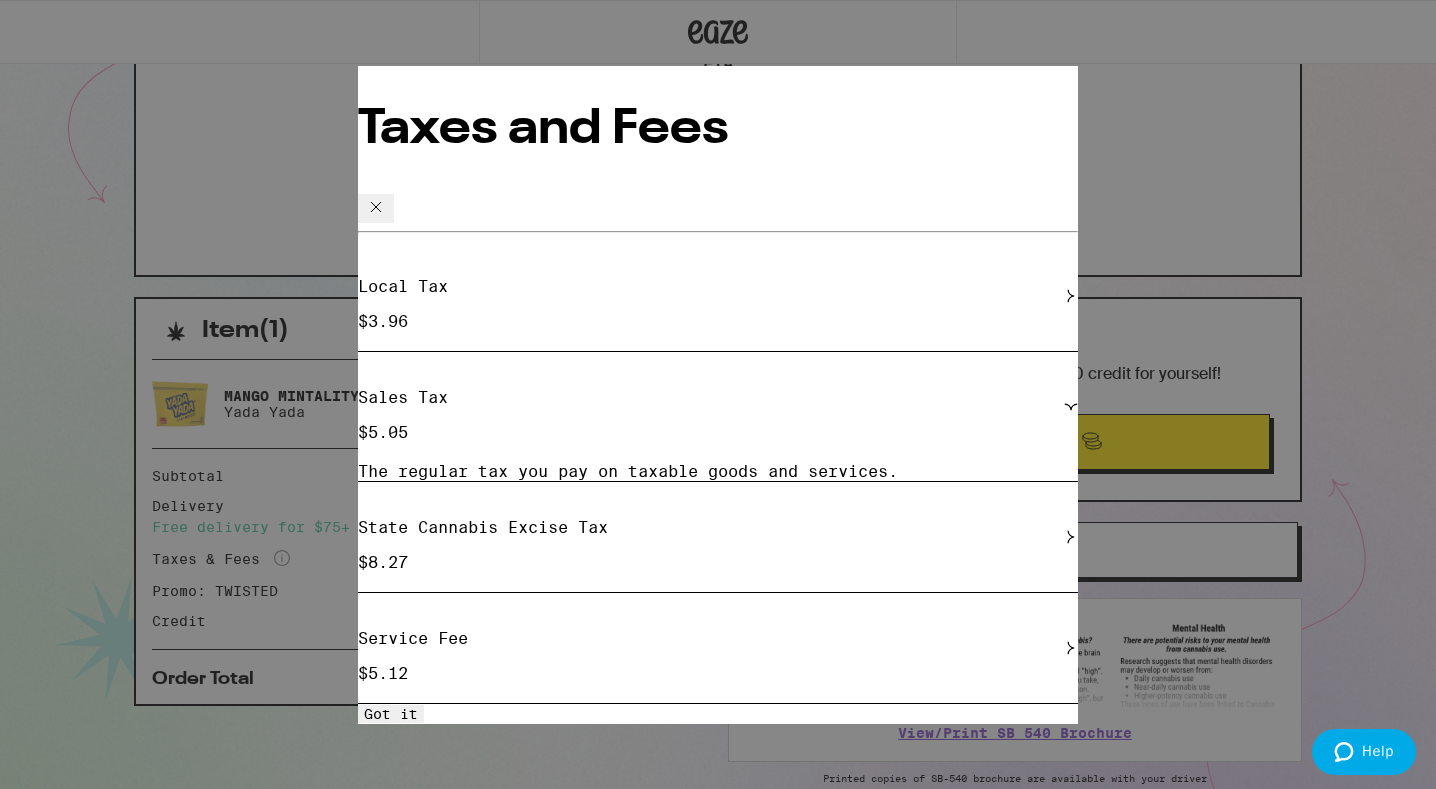 click 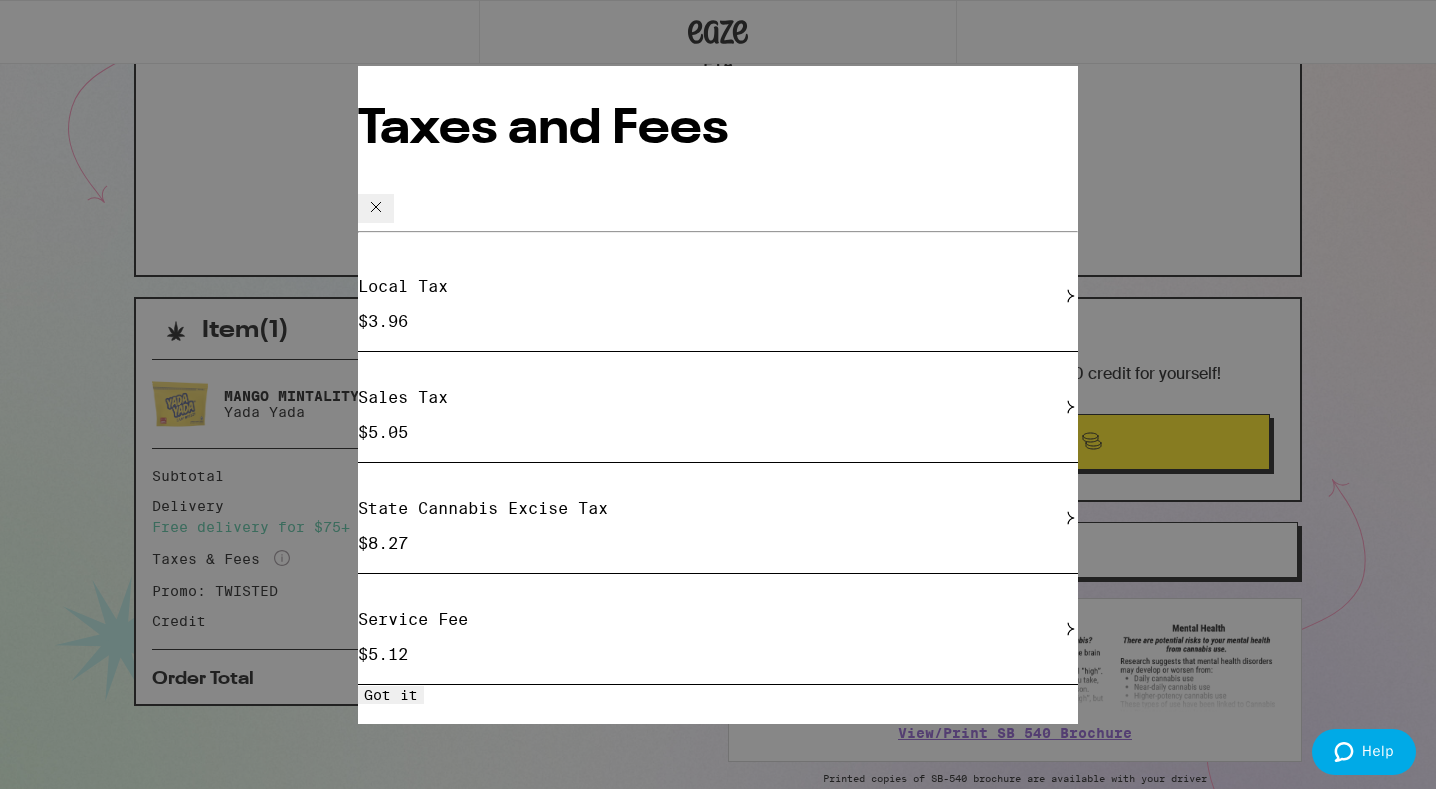 click 